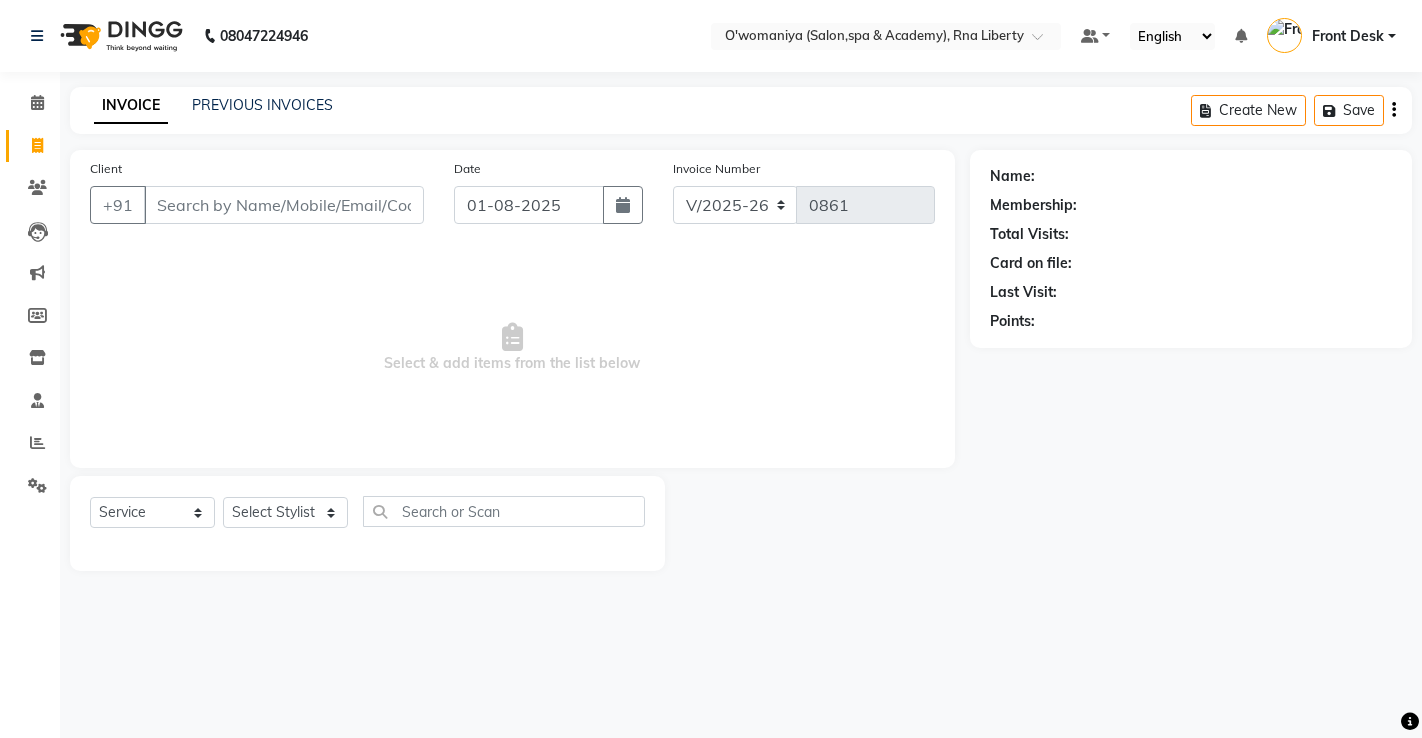 select on "5532" 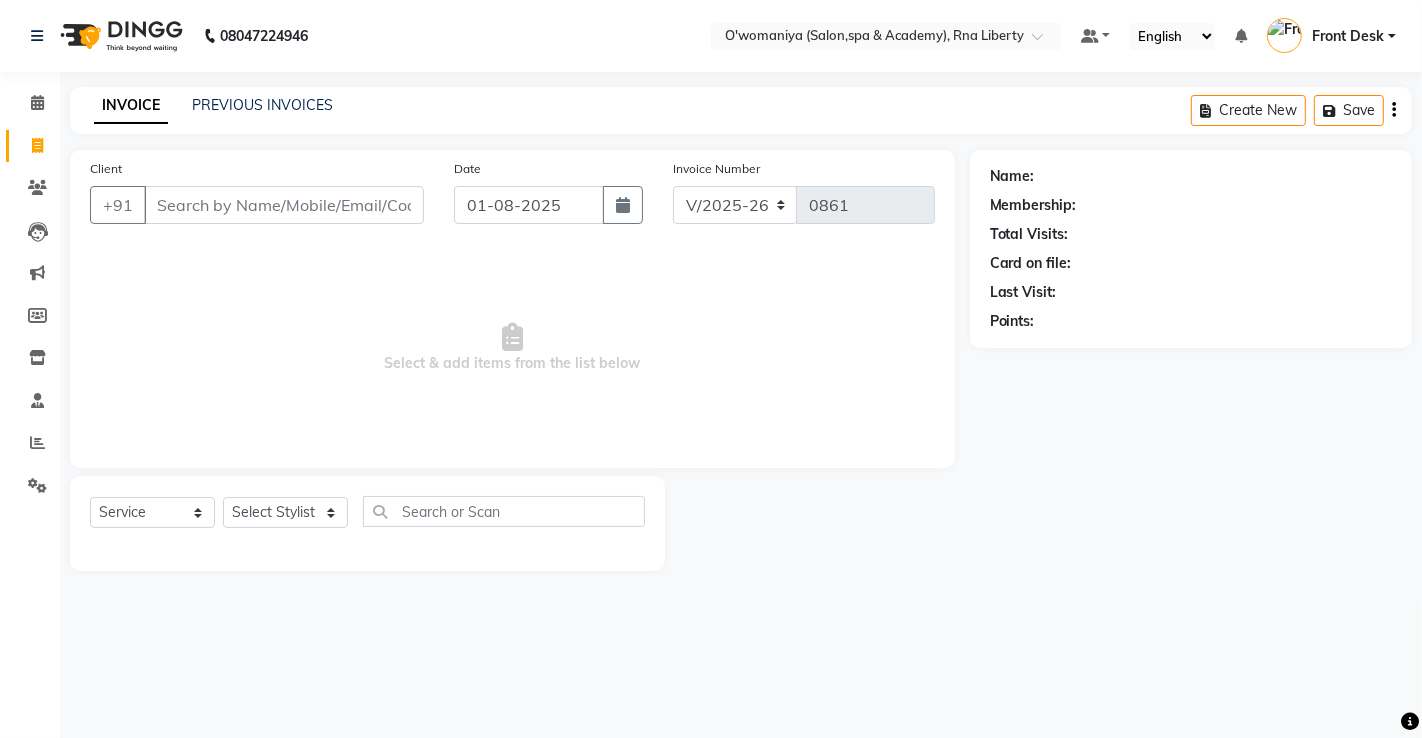 scroll, scrollTop: 0, scrollLeft: 0, axis: both 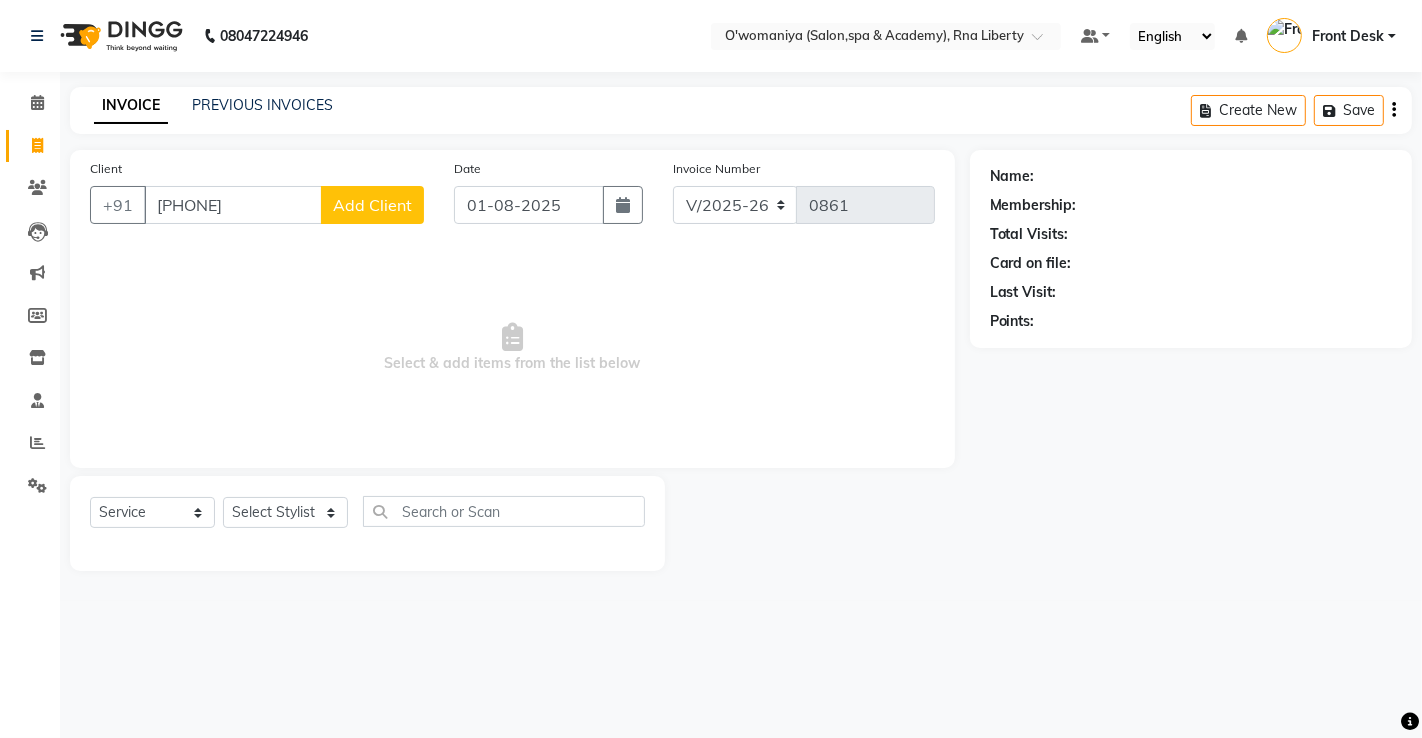 type on "[PHONE]" 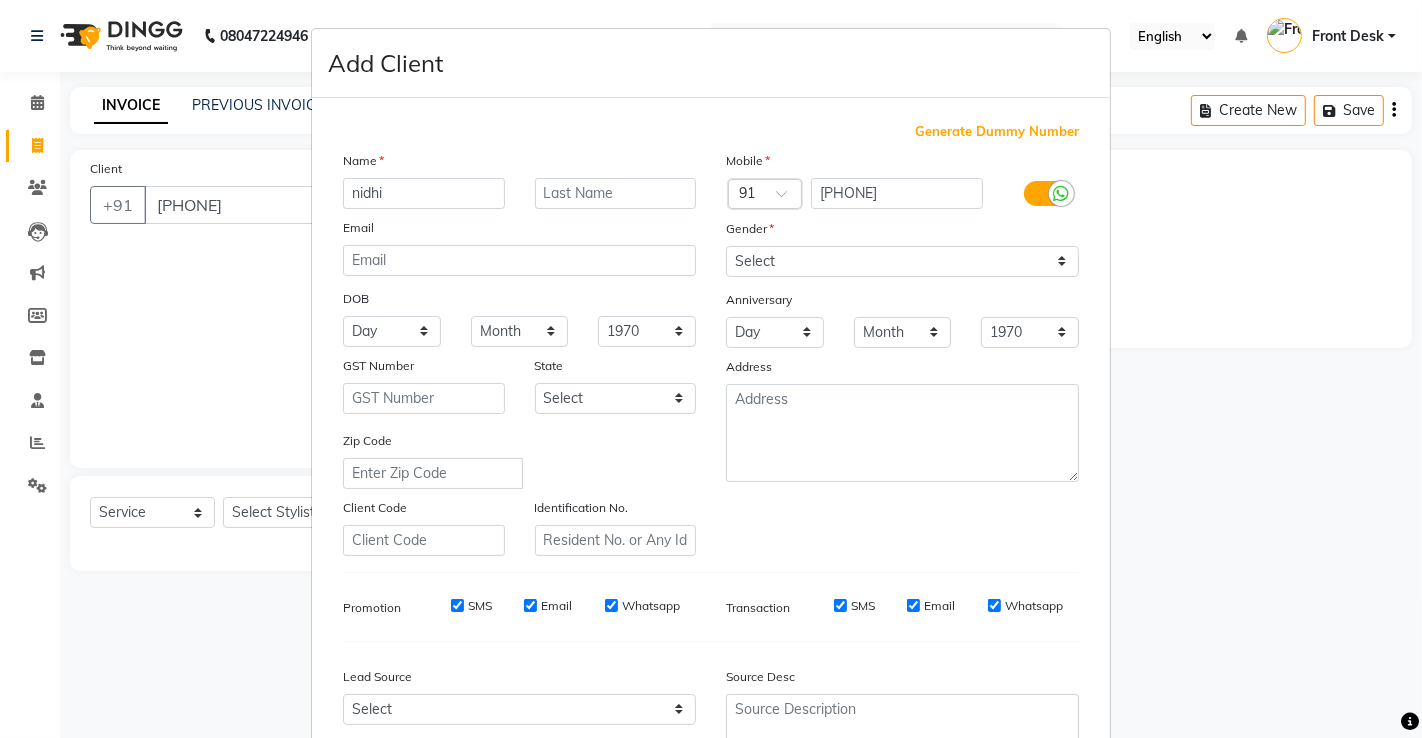 type on "nidhi" 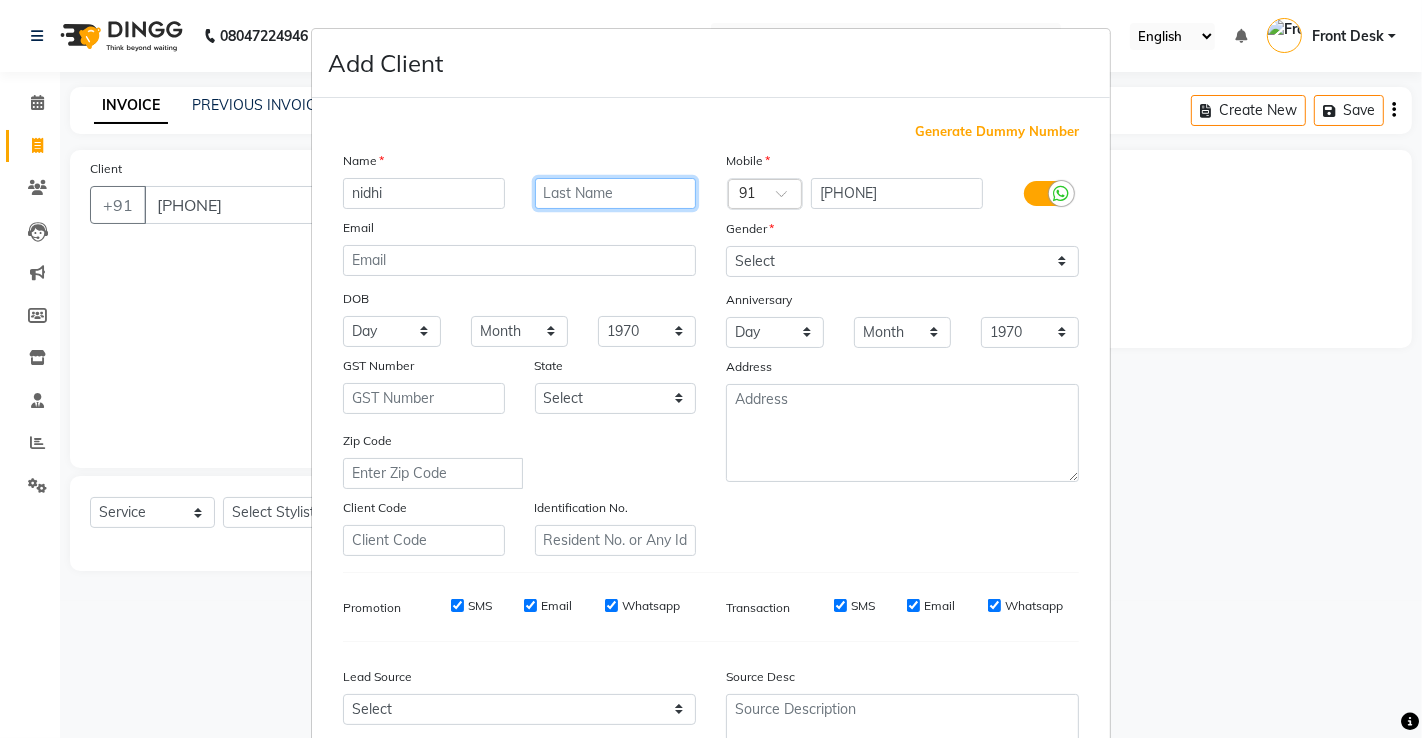 click at bounding box center (616, 193) 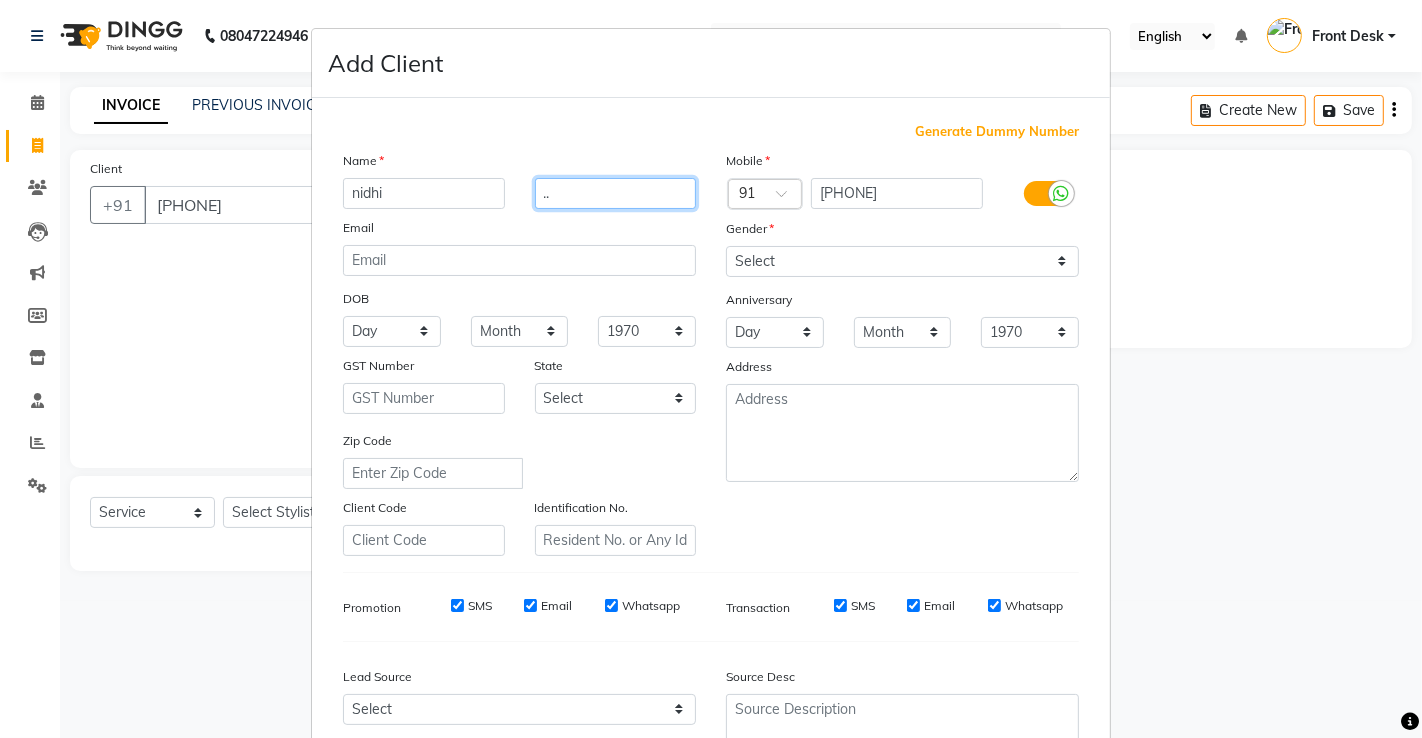 type on ".." 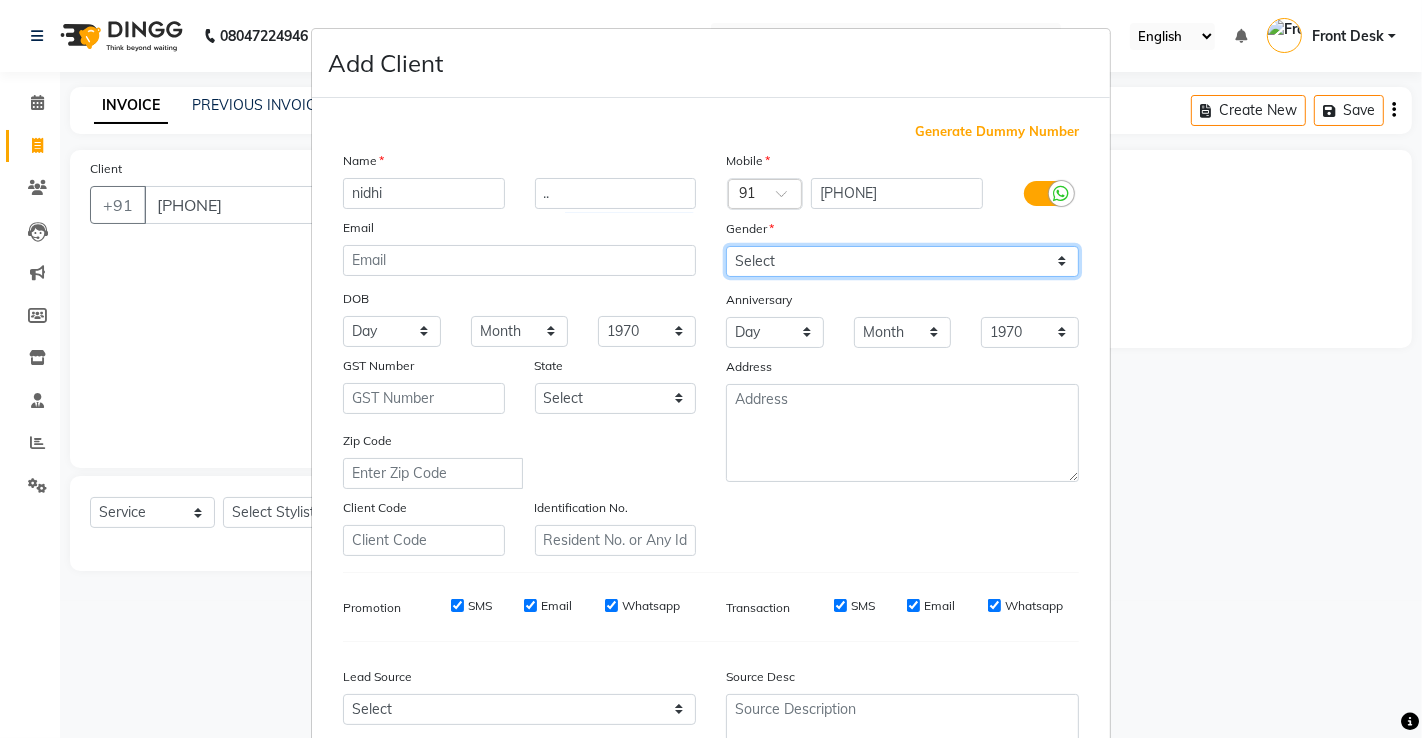 click on "Select Male Female Other Prefer Not To Say" at bounding box center [902, 261] 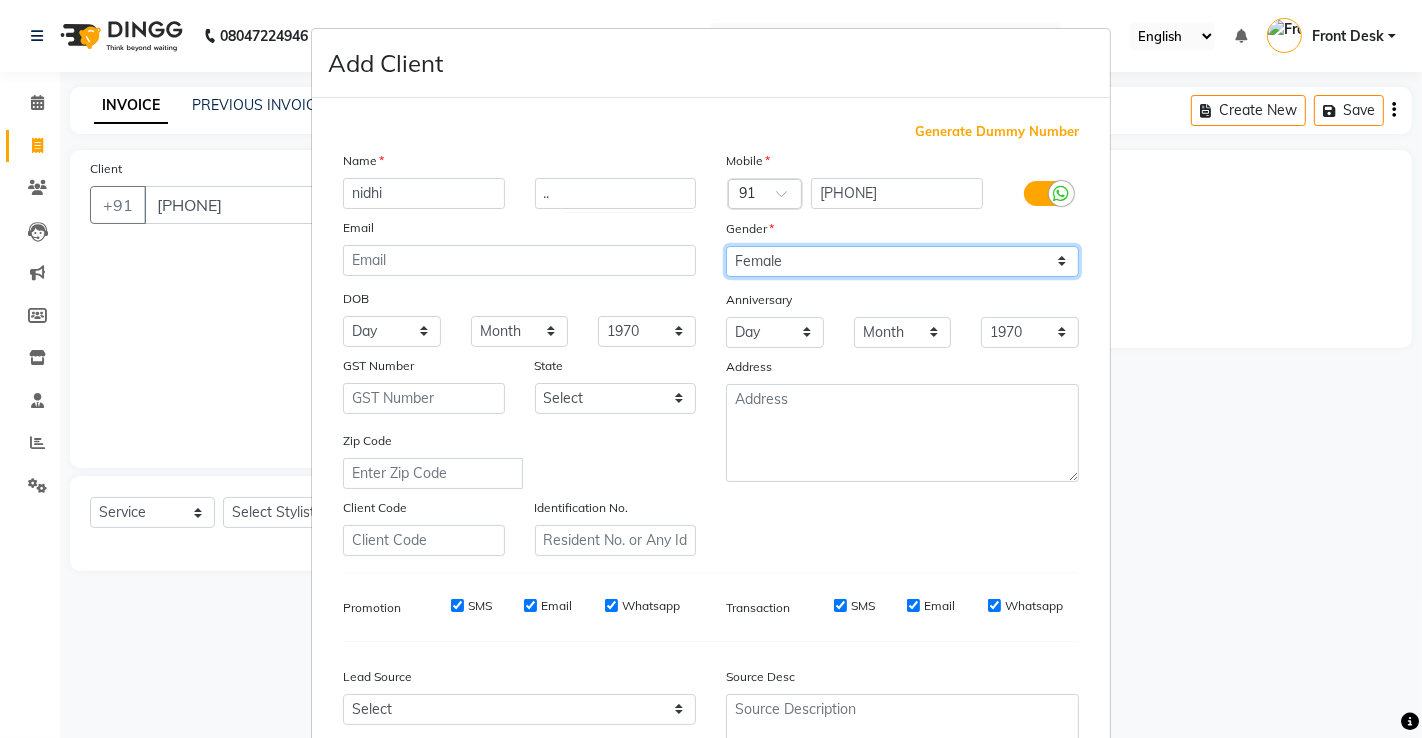click on "Select Male Female Other Prefer Not To Say" at bounding box center (902, 261) 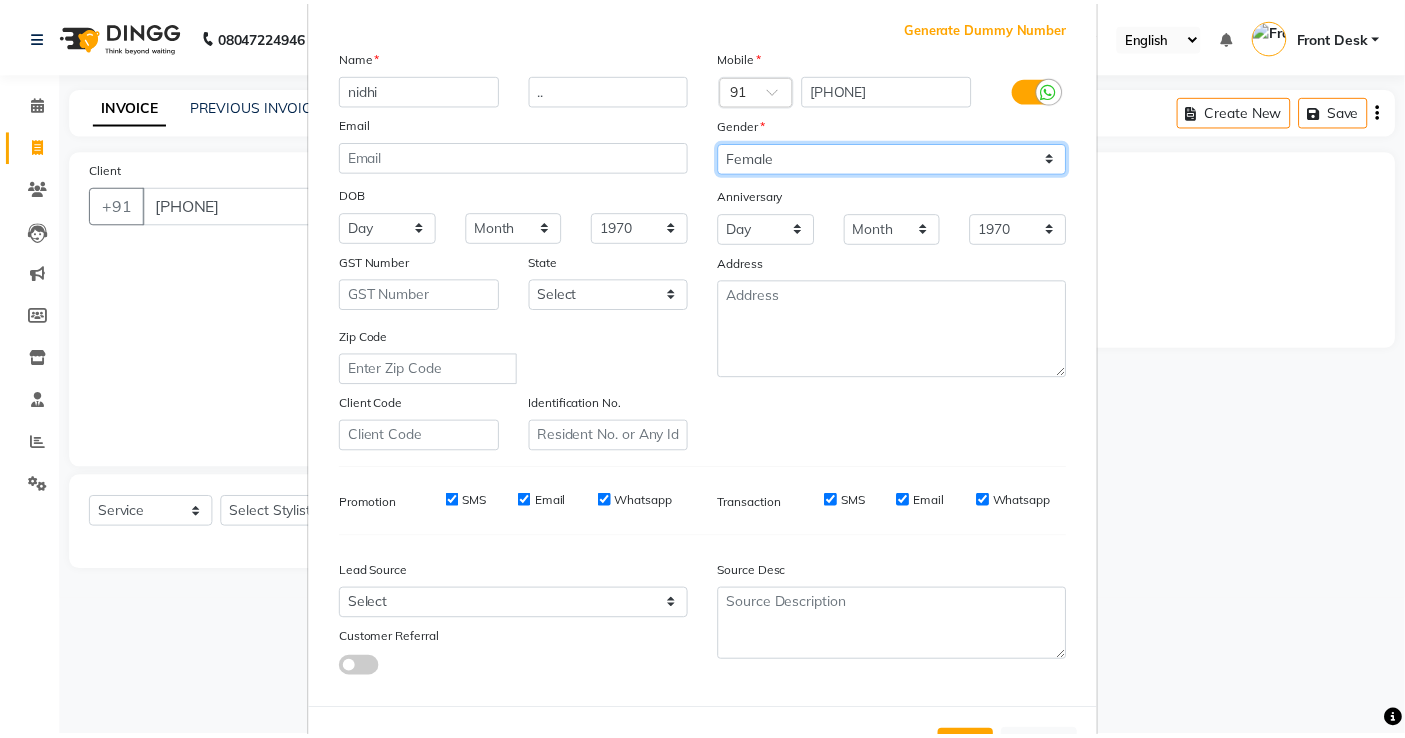 scroll, scrollTop: 185, scrollLeft: 0, axis: vertical 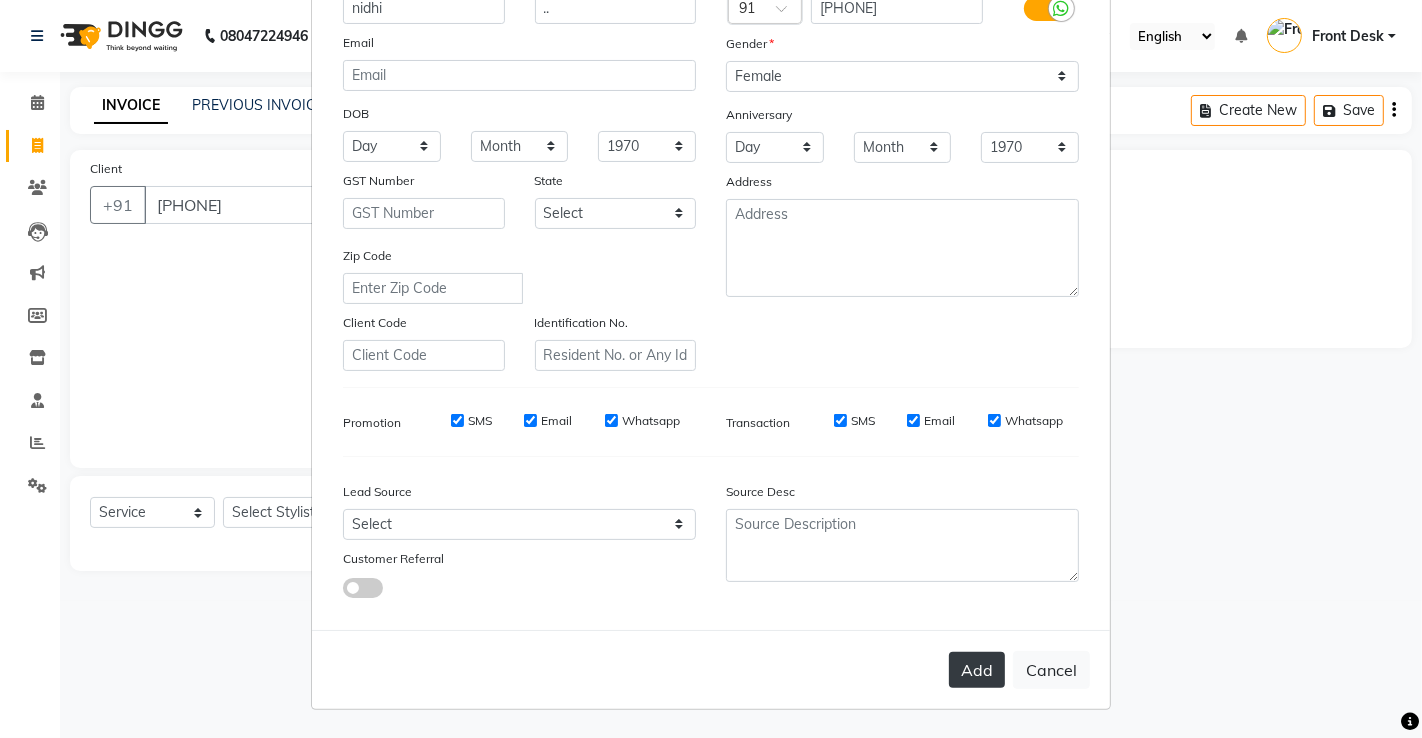 click on "Add" at bounding box center [977, 670] 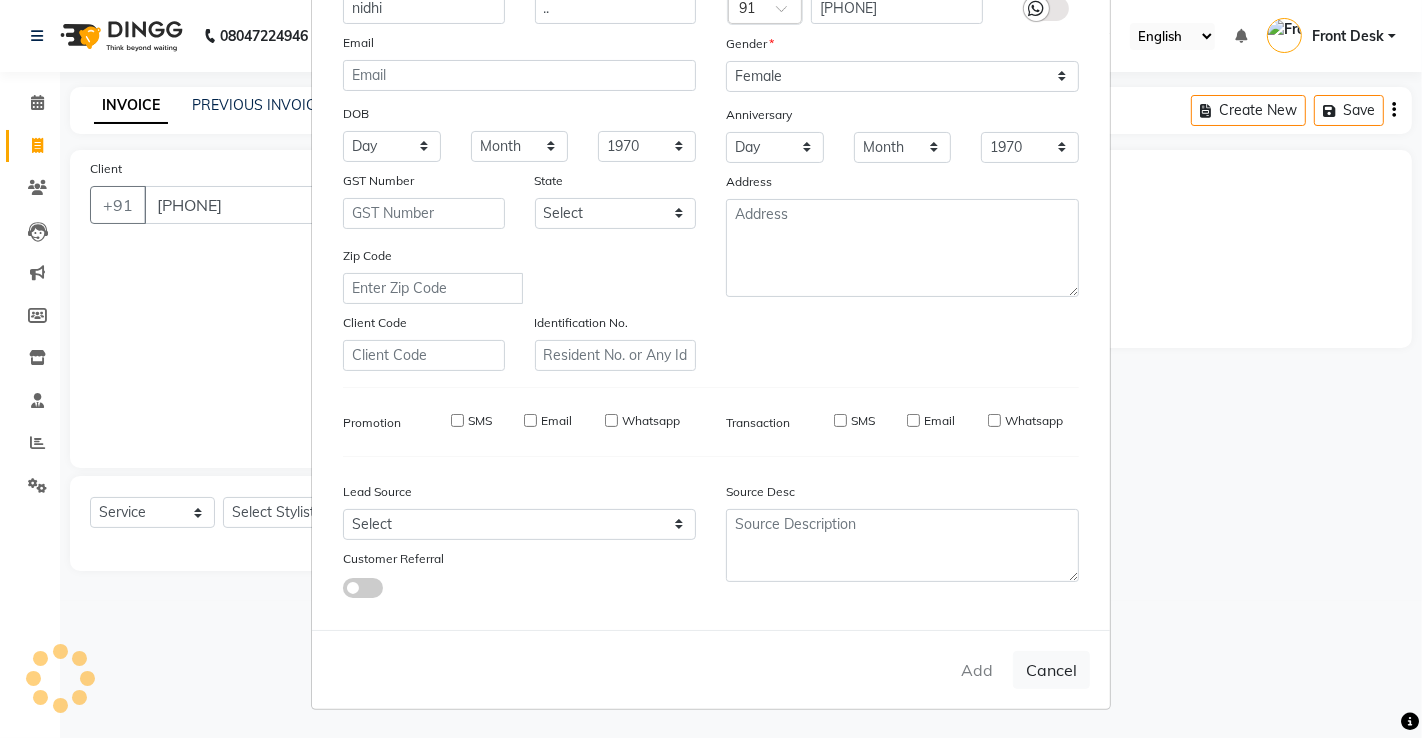type 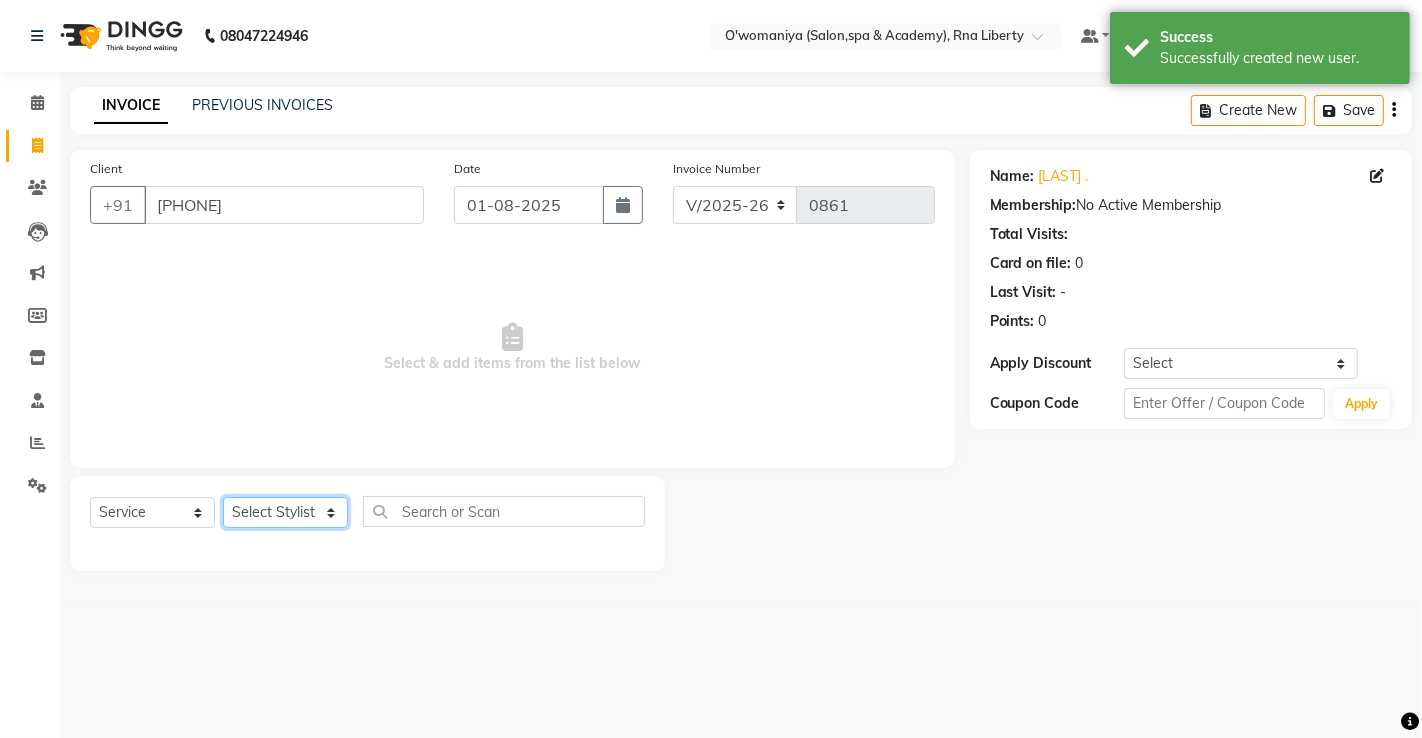 click on "Select Stylist abdul [FIRST] [LAST] ANITA [LAST] [LAST]   [FIRST] [LAST] [FIRST] [LAST] Front Desk gaurav [FIRST] [LAST] [FIRST]  [FIRST]  [LAST] [LAST] [LAST] [LAST] Kuldeep [FIRST] [LAST]  madhuri  Mahi [FIRST] [LAST]  Maymol R Kinny [FIRST] [LAST] [LAST] [LAST] [LAST]  nikita mohite [LAST] [LAST] Pinky [FIRST] [LAST] [LAST][LAST] Sanaya Agrawaal Shanu Ansari Sweeta Joseph" 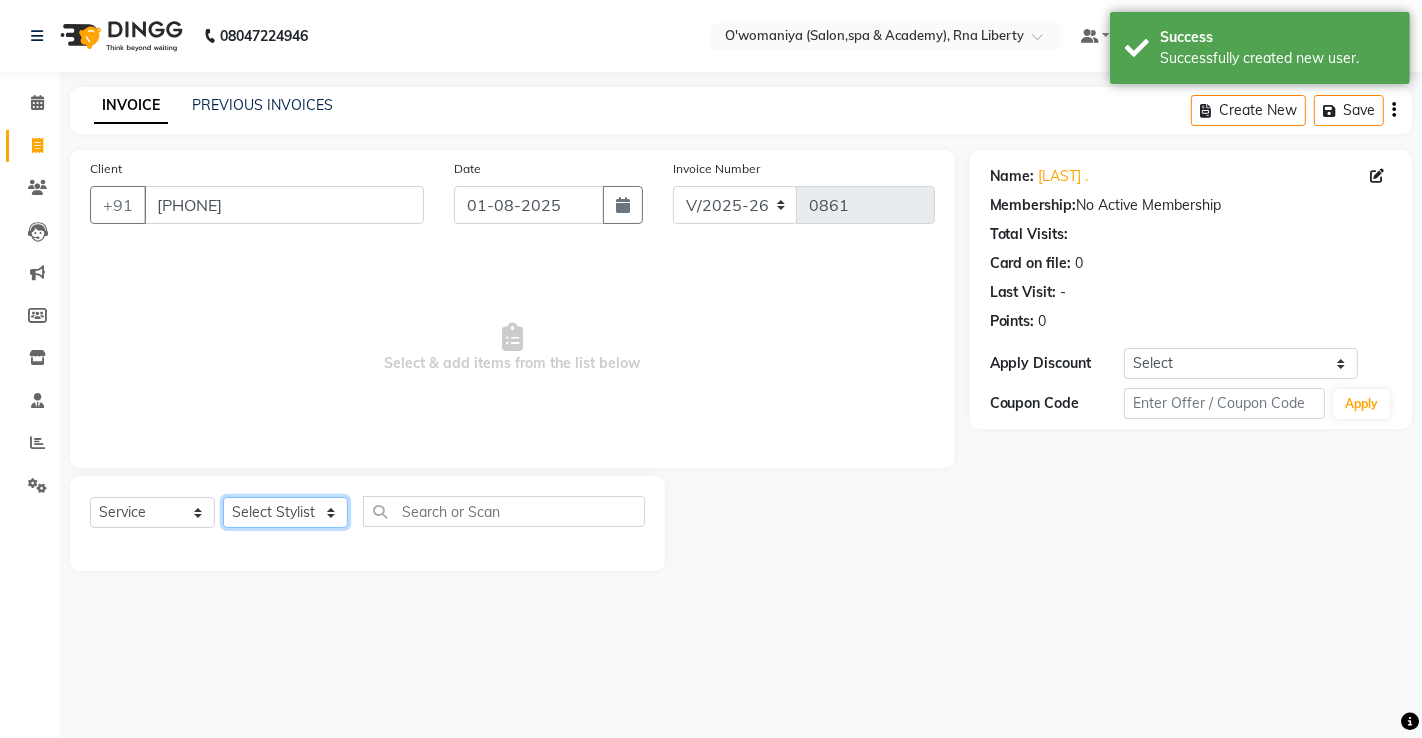 select on "80400" 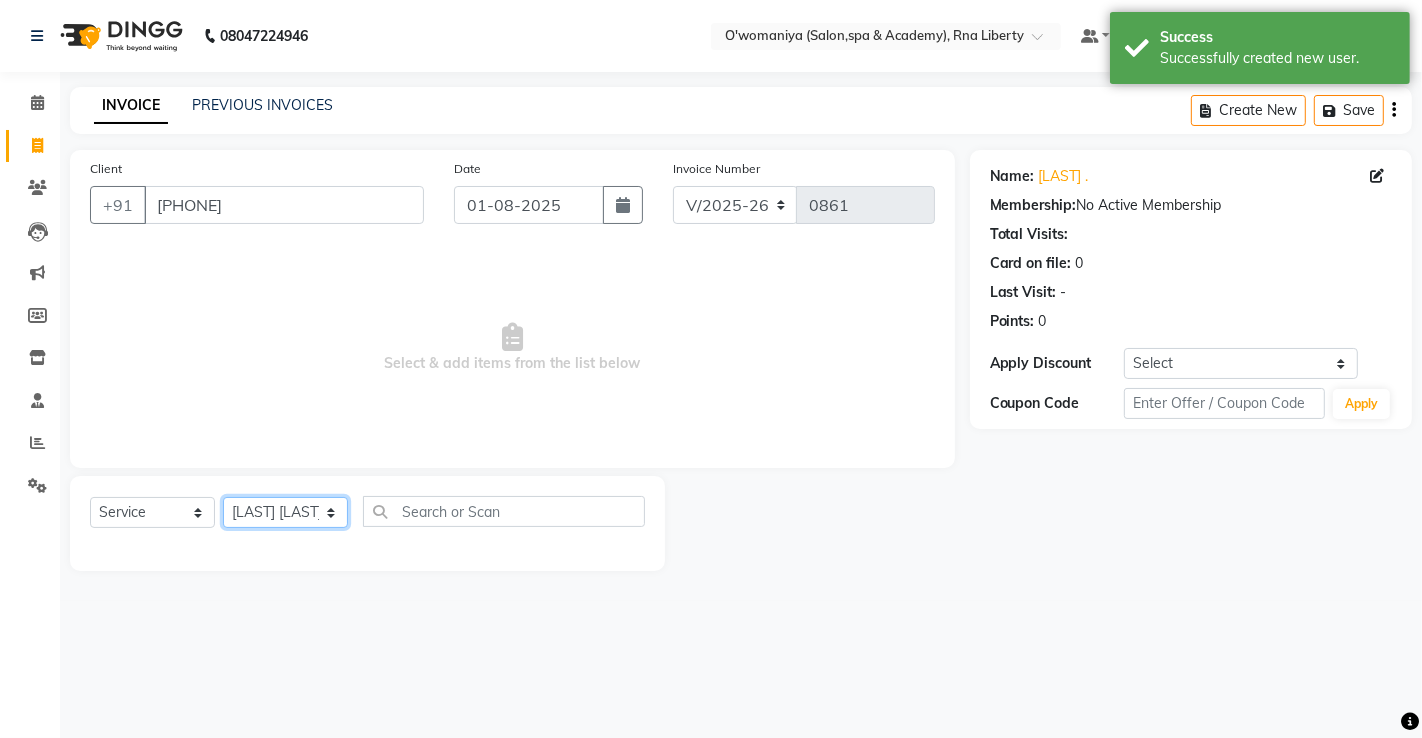 click on "Select Stylist abdul [FIRST] [LAST] ANITA [LAST] [LAST]   [FIRST] [LAST] [FIRST] [LAST] Front Desk gaurav [FIRST] [LAST] [FIRST]  [FIRST]  [LAST] [LAST] [LAST] [LAST] Kuldeep [FIRST] [LAST]  madhuri  Mahi [FIRST] [LAST]  Maymol R Kinny [FIRST] [LAST] [LAST] [LAST] [LAST]  nikita mohite [LAST] [LAST] Pinky [FIRST] [LAST] [LAST][LAST] Sanaya Agrawaal Shanu Ansari Sweeta Joseph" 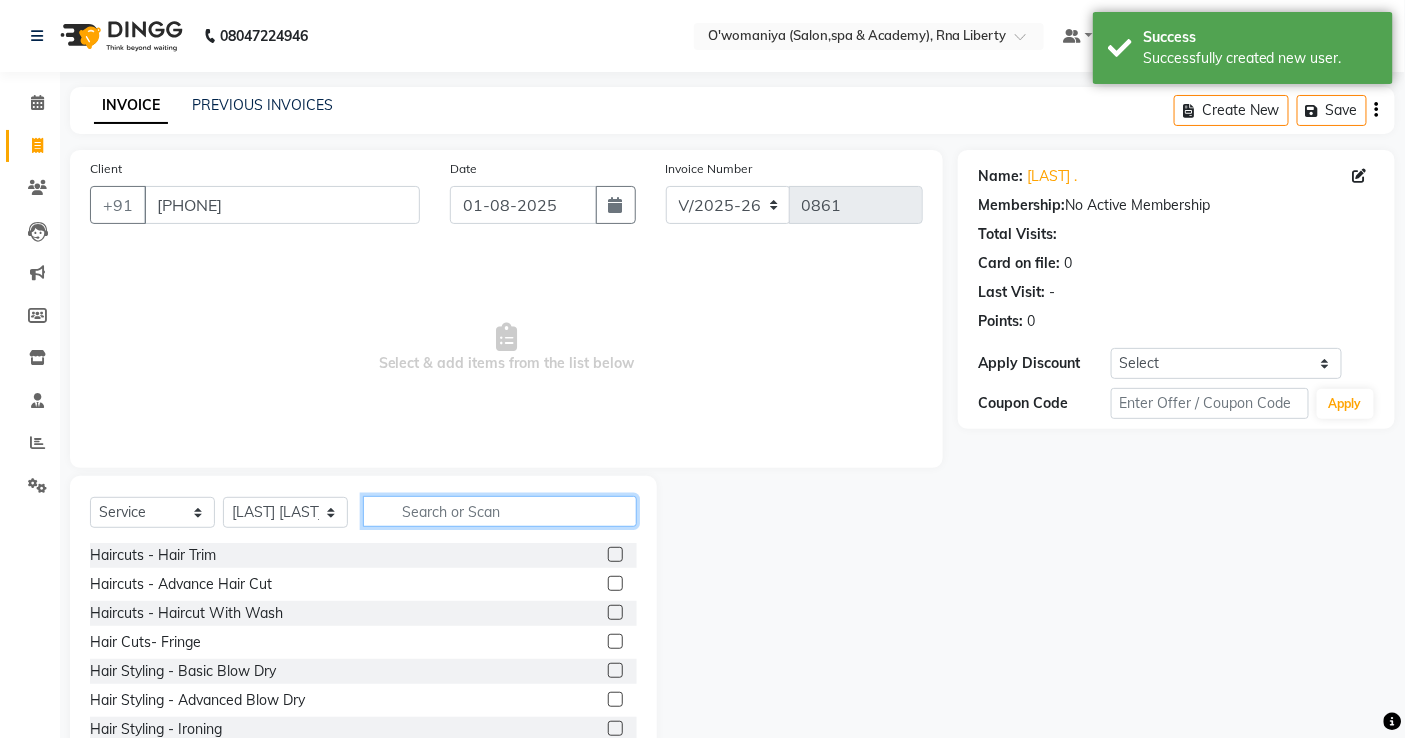 click 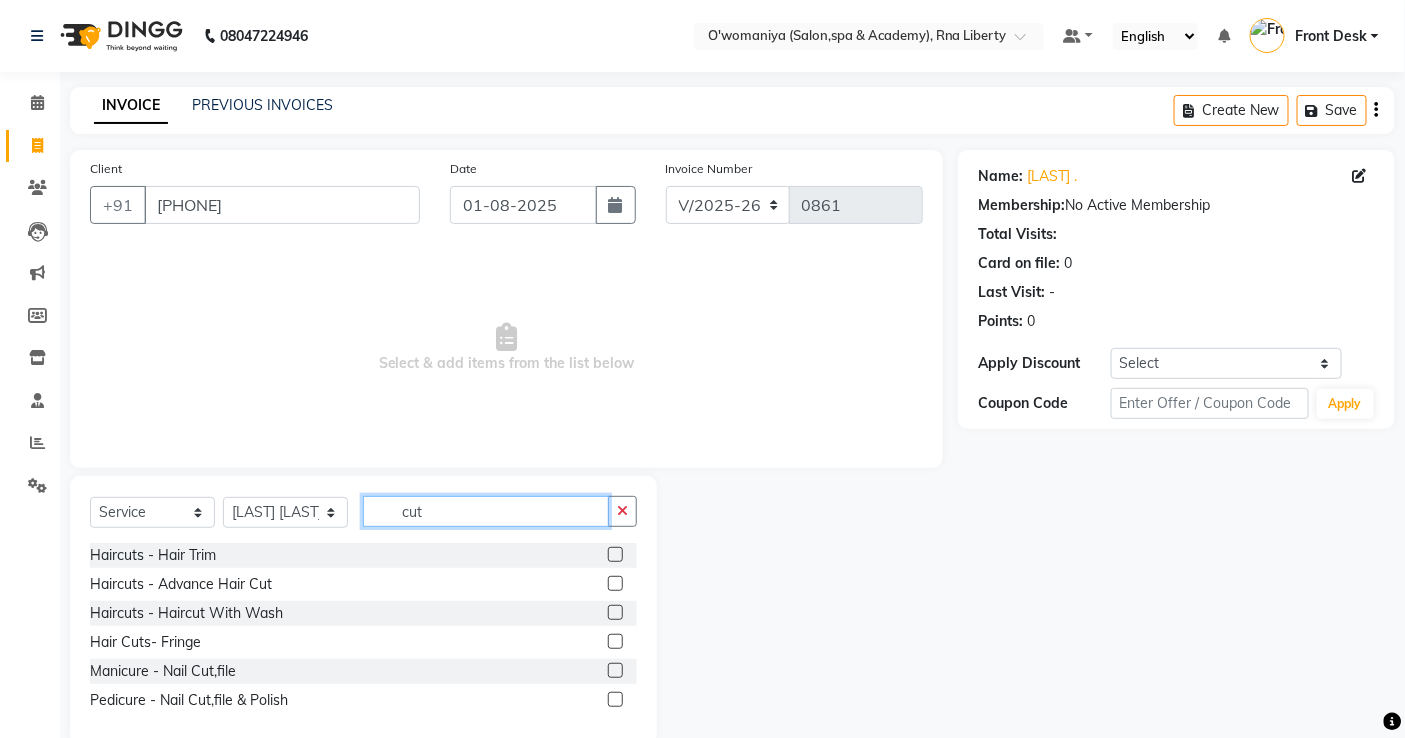 type on "cut" 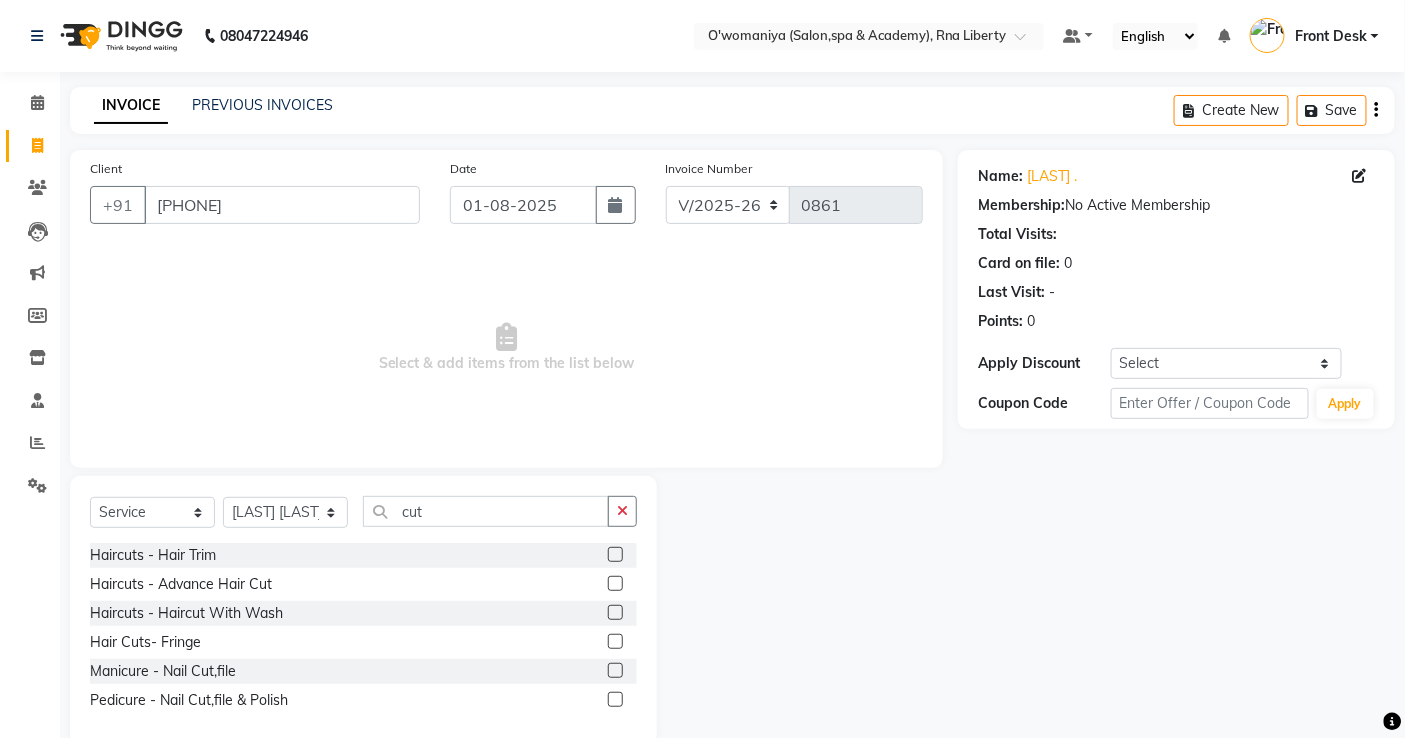 click 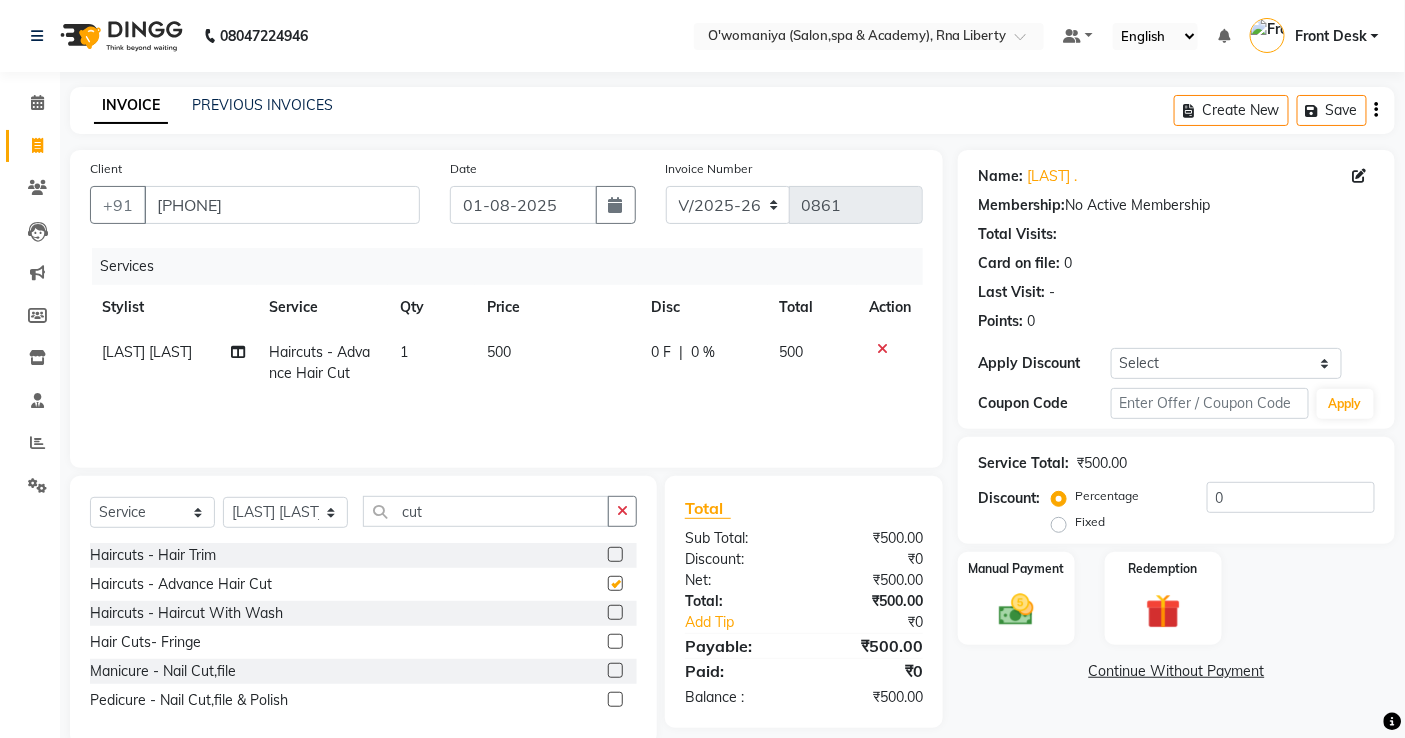checkbox on "false" 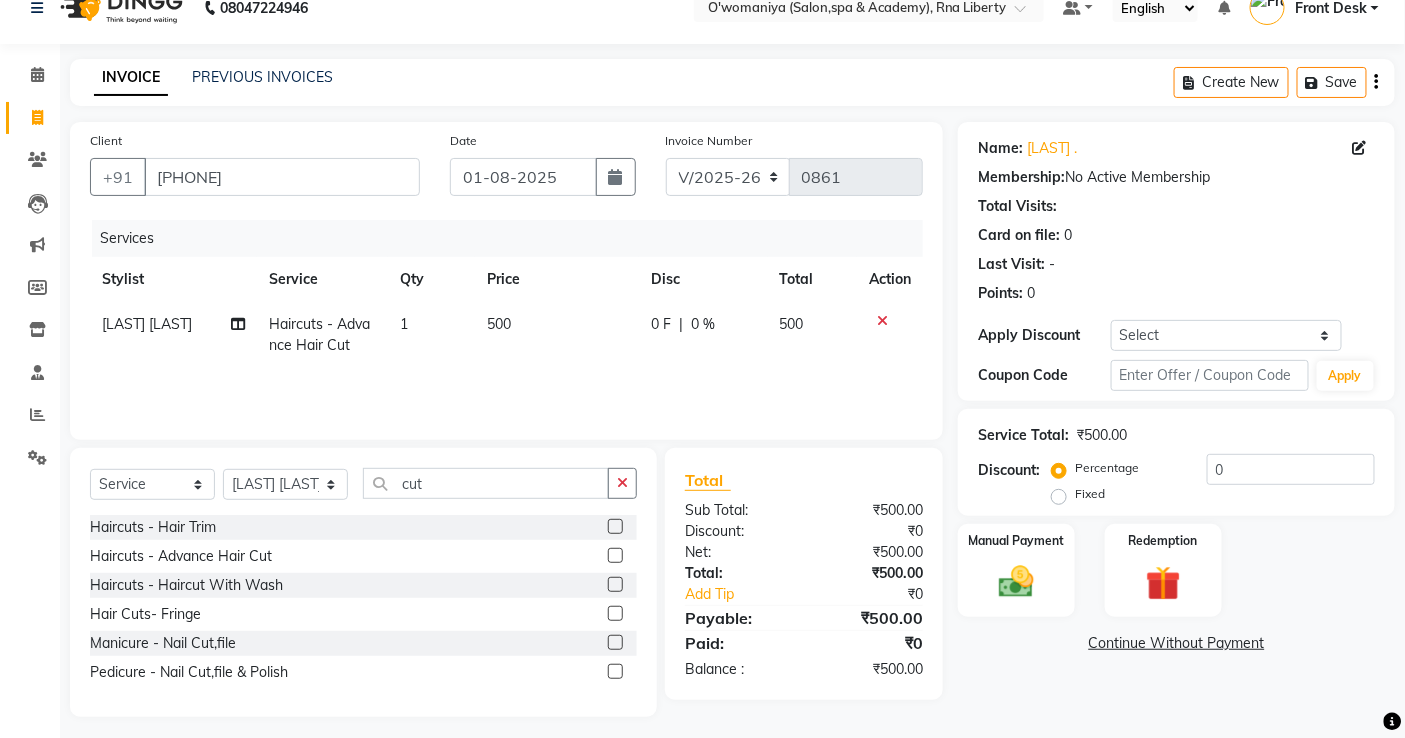 scroll, scrollTop: 36, scrollLeft: 0, axis: vertical 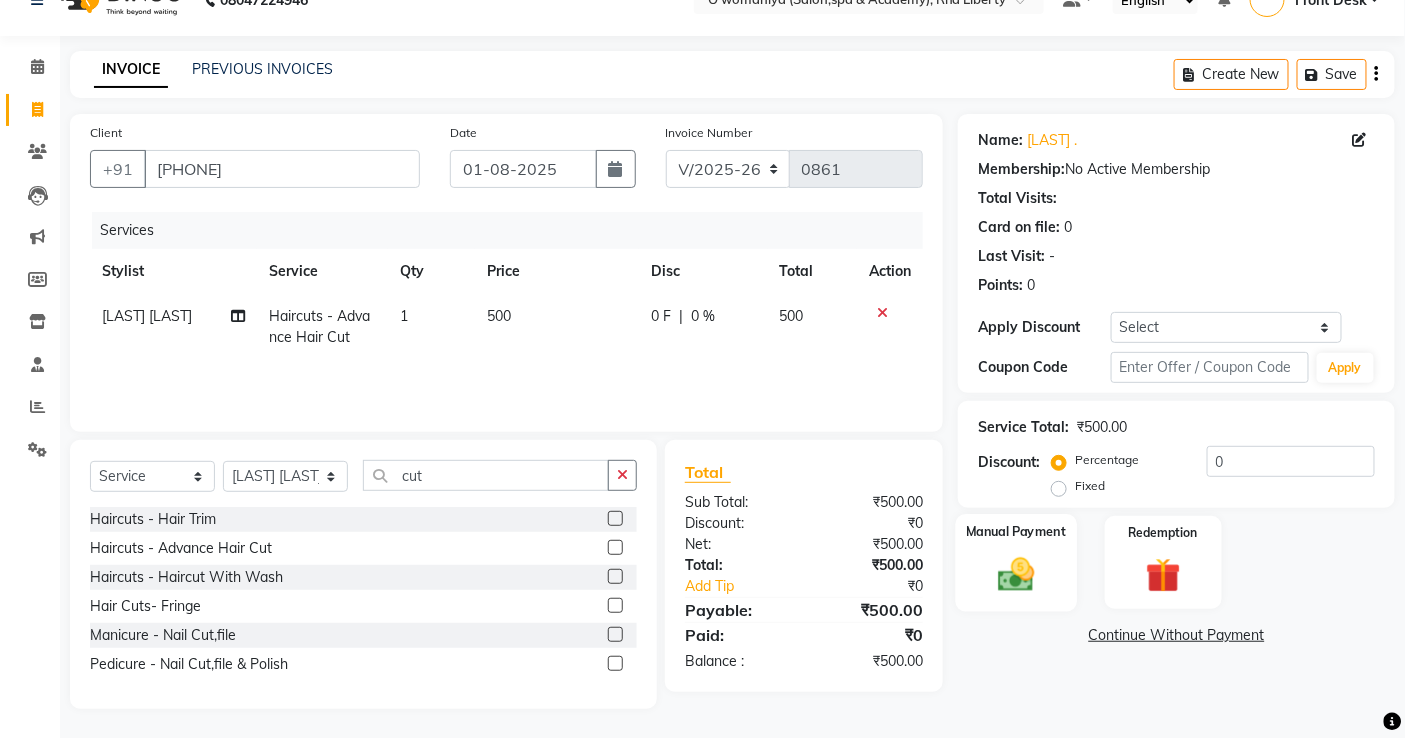 click 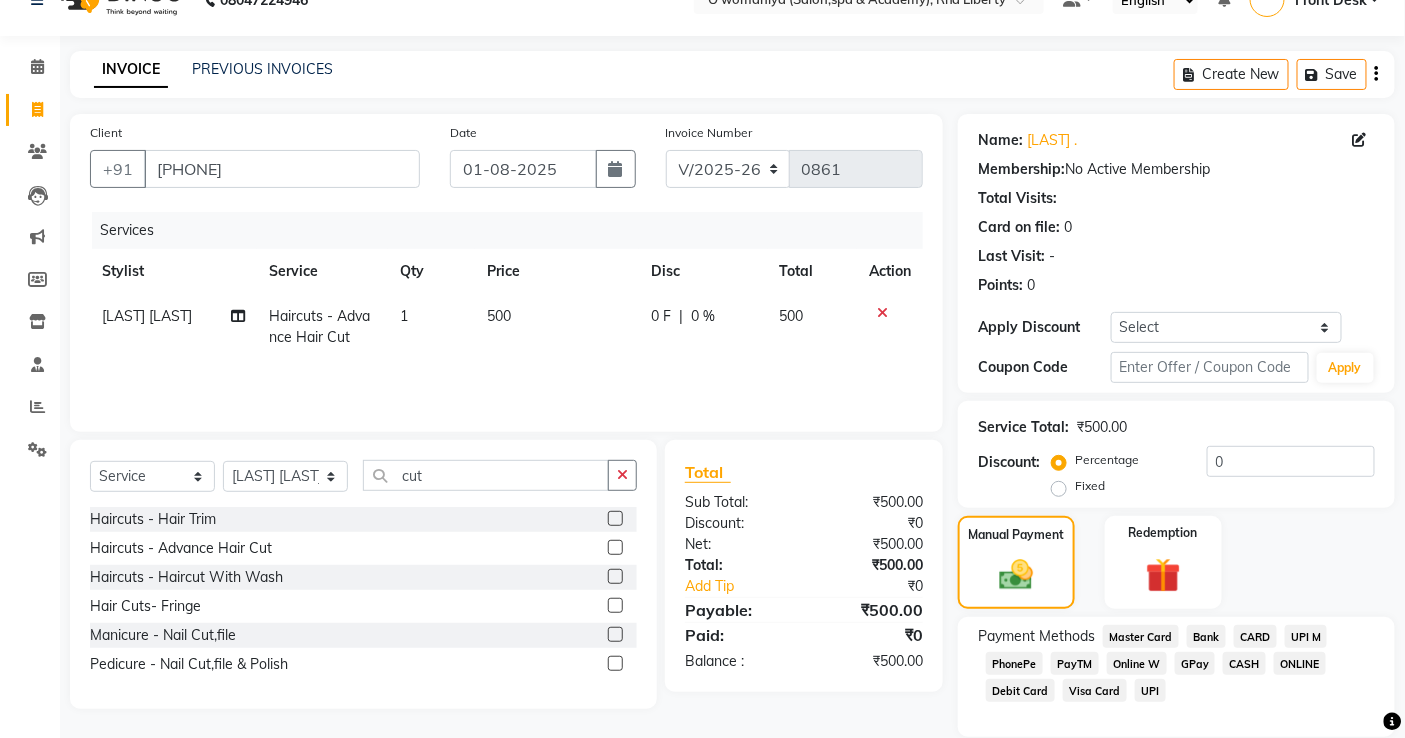 click on "GPay" 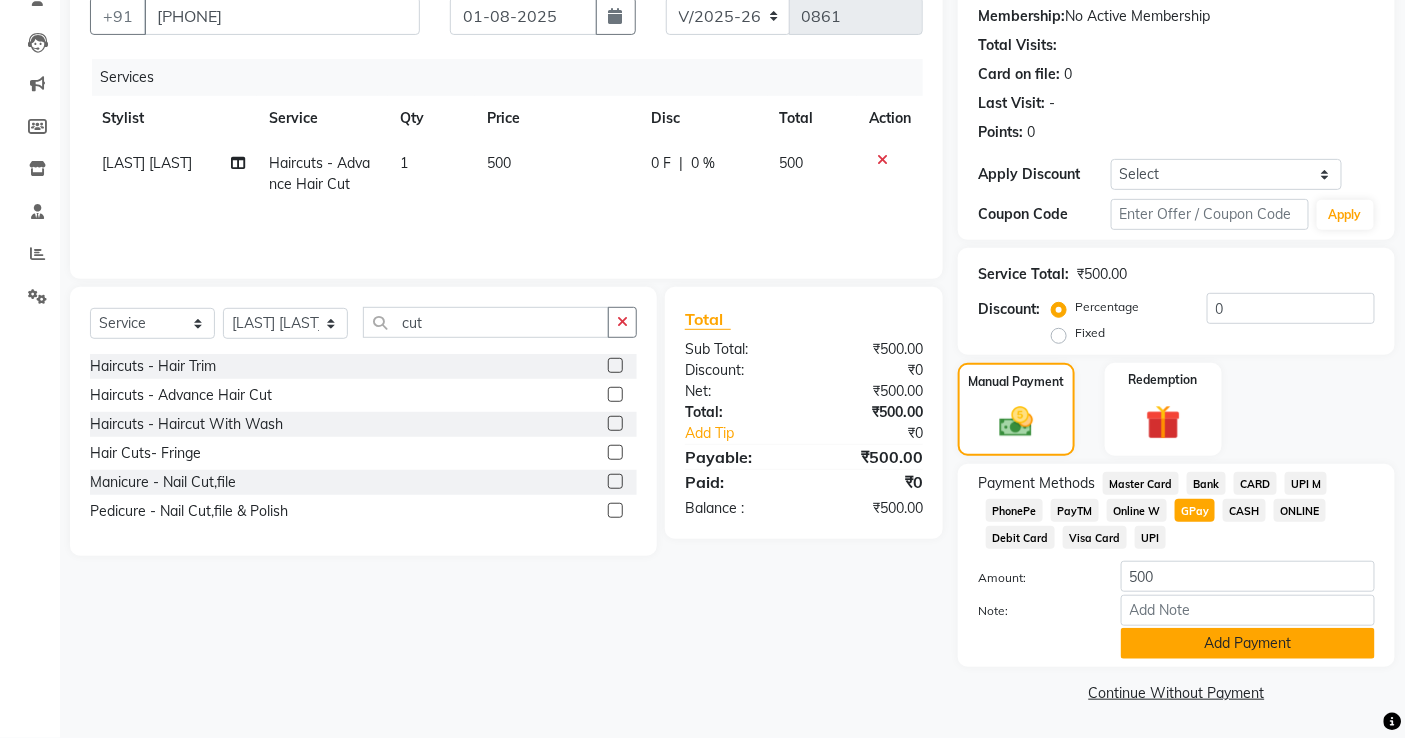 click on "Add Payment" 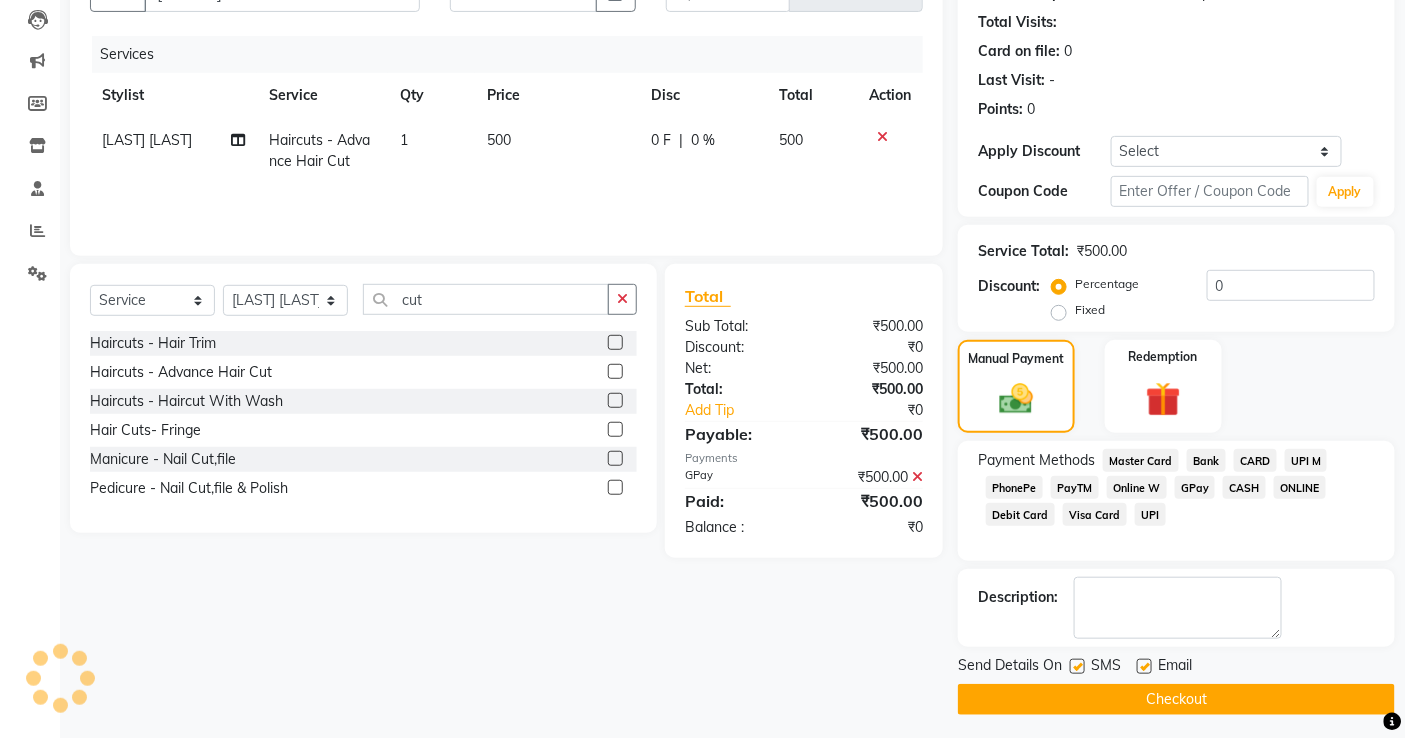scroll, scrollTop: 218, scrollLeft: 0, axis: vertical 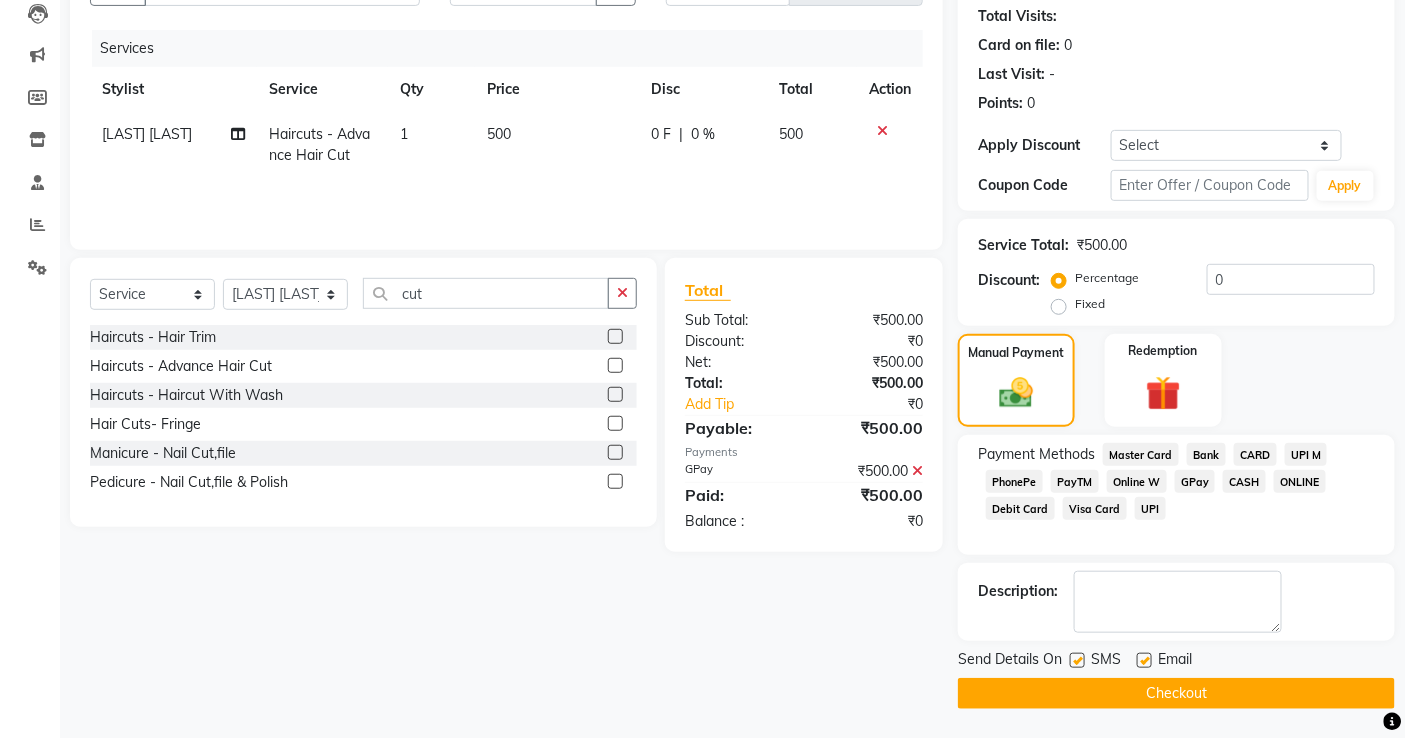 click on "Checkout" 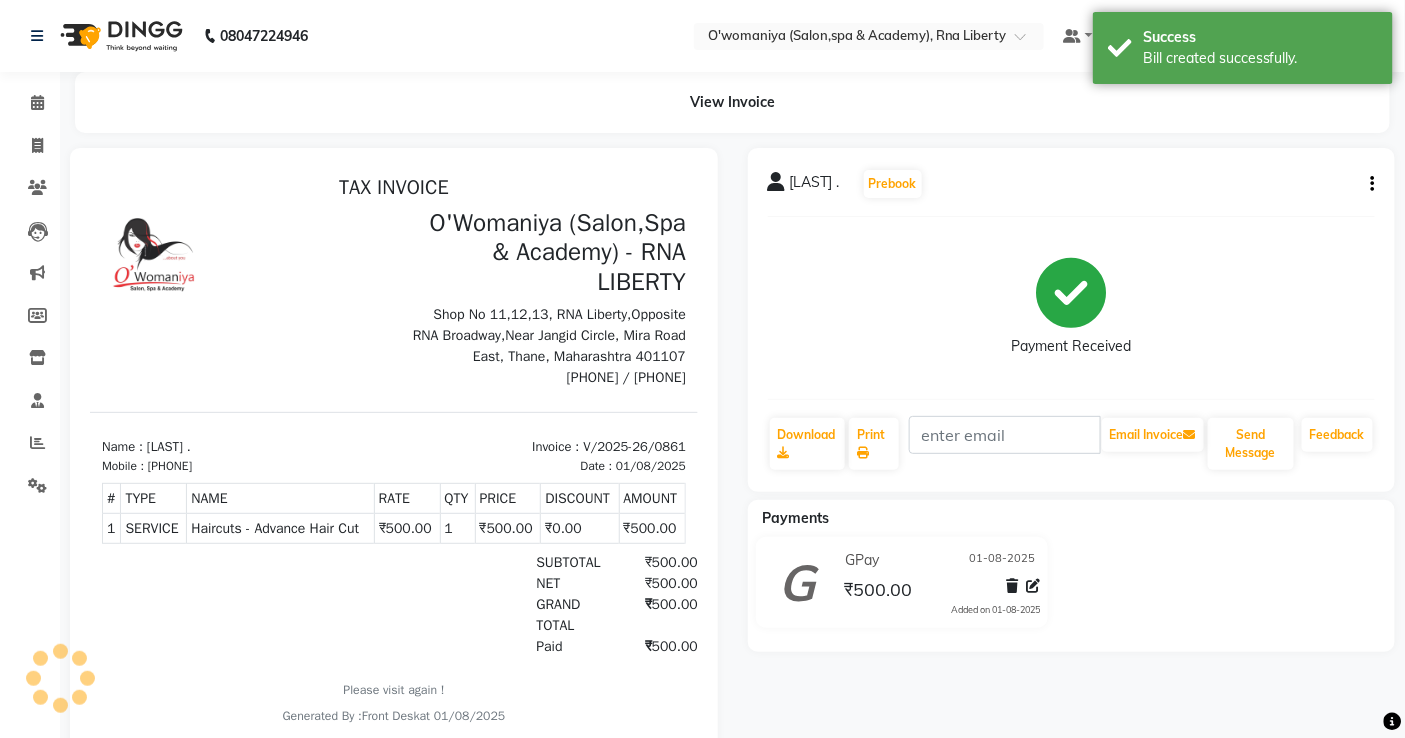 scroll, scrollTop: 0, scrollLeft: 0, axis: both 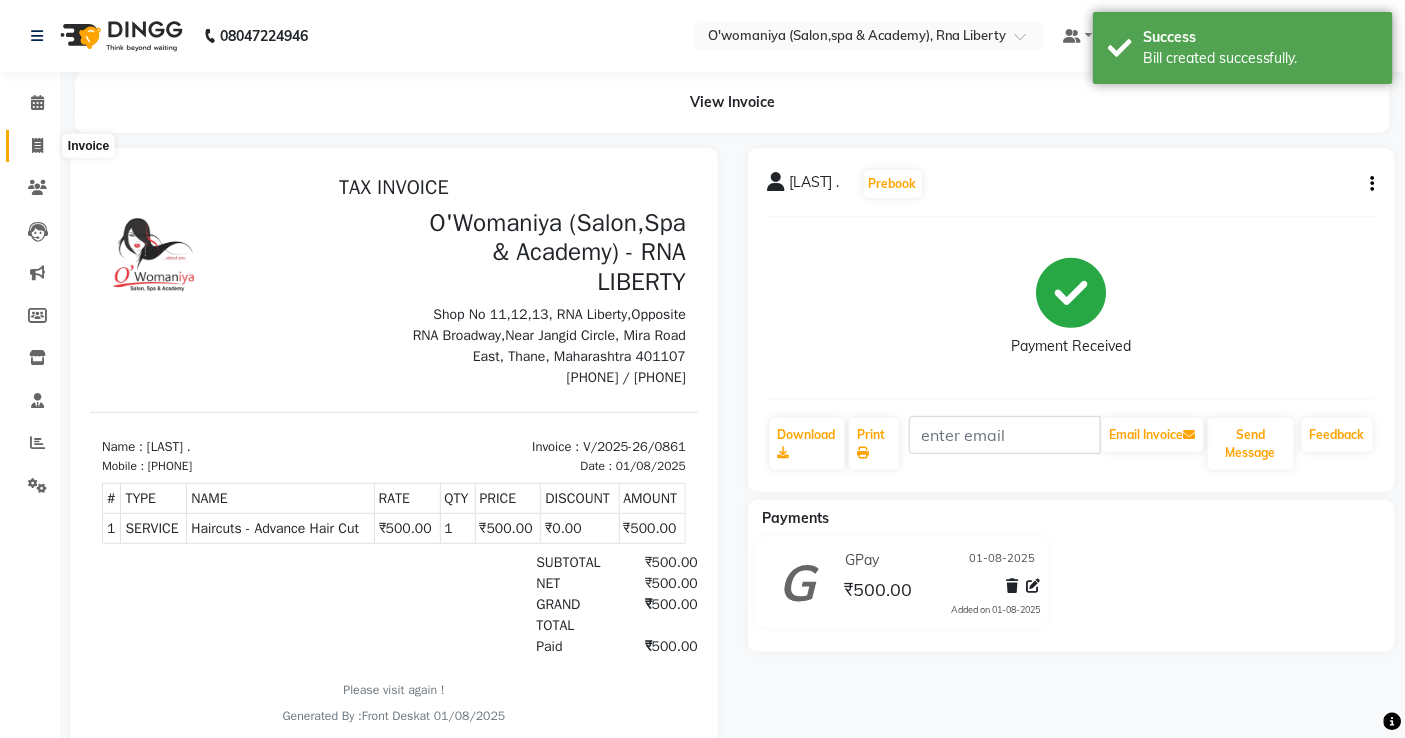 click 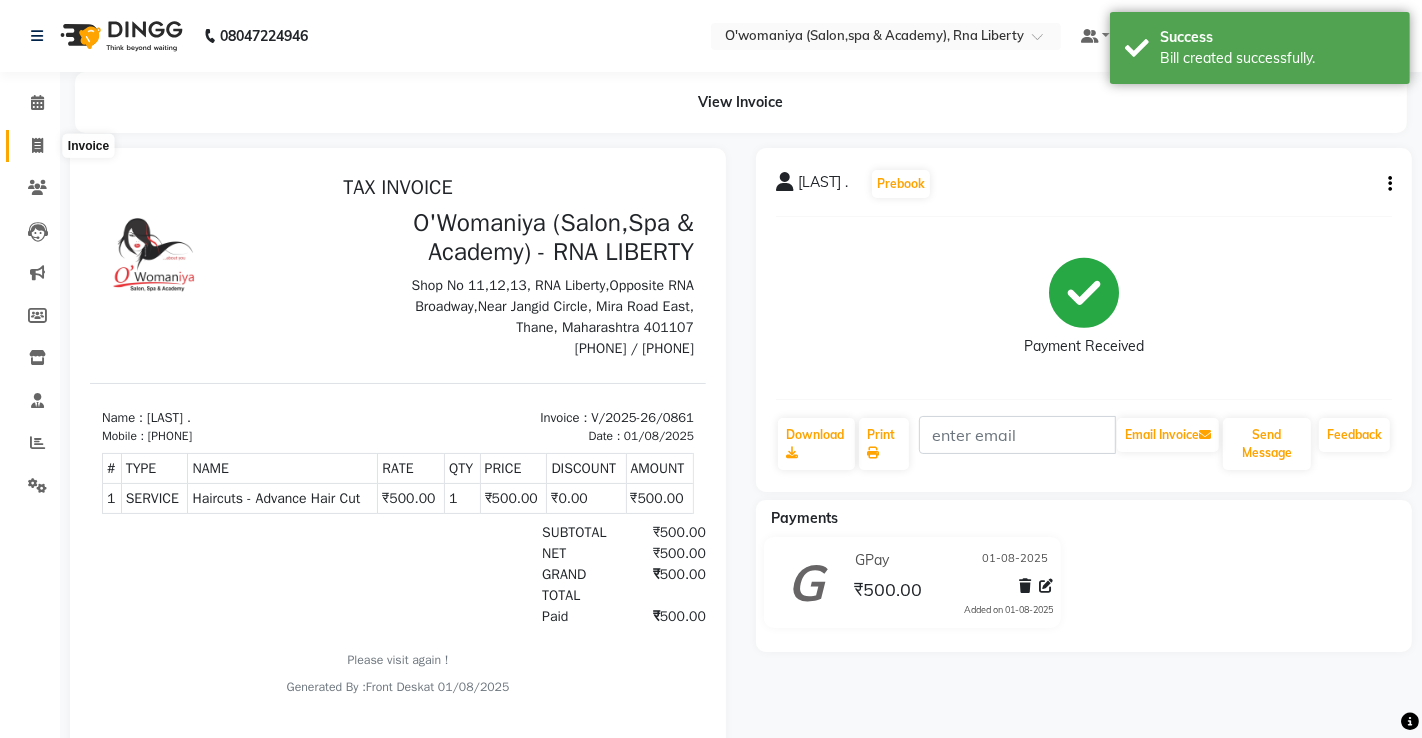 select on "service" 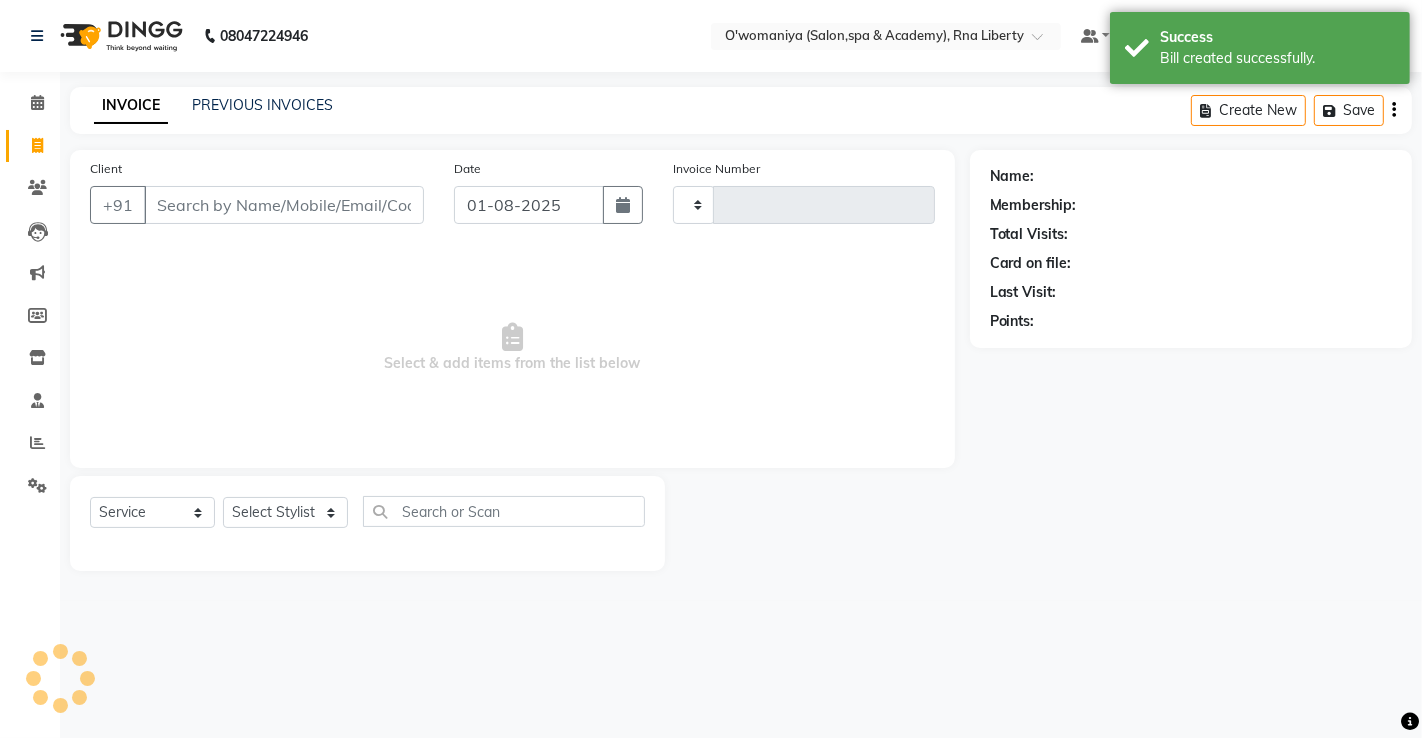 type on "0862" 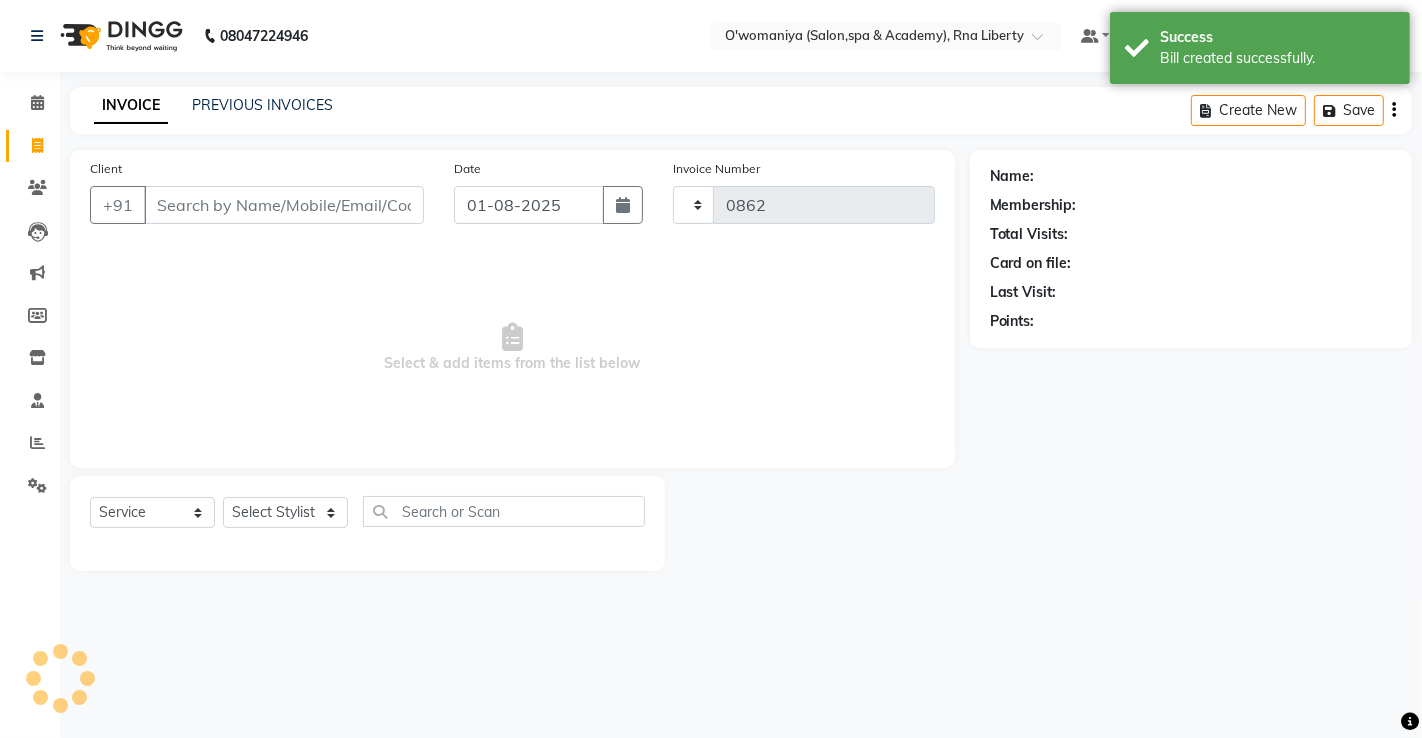 select on "5532" 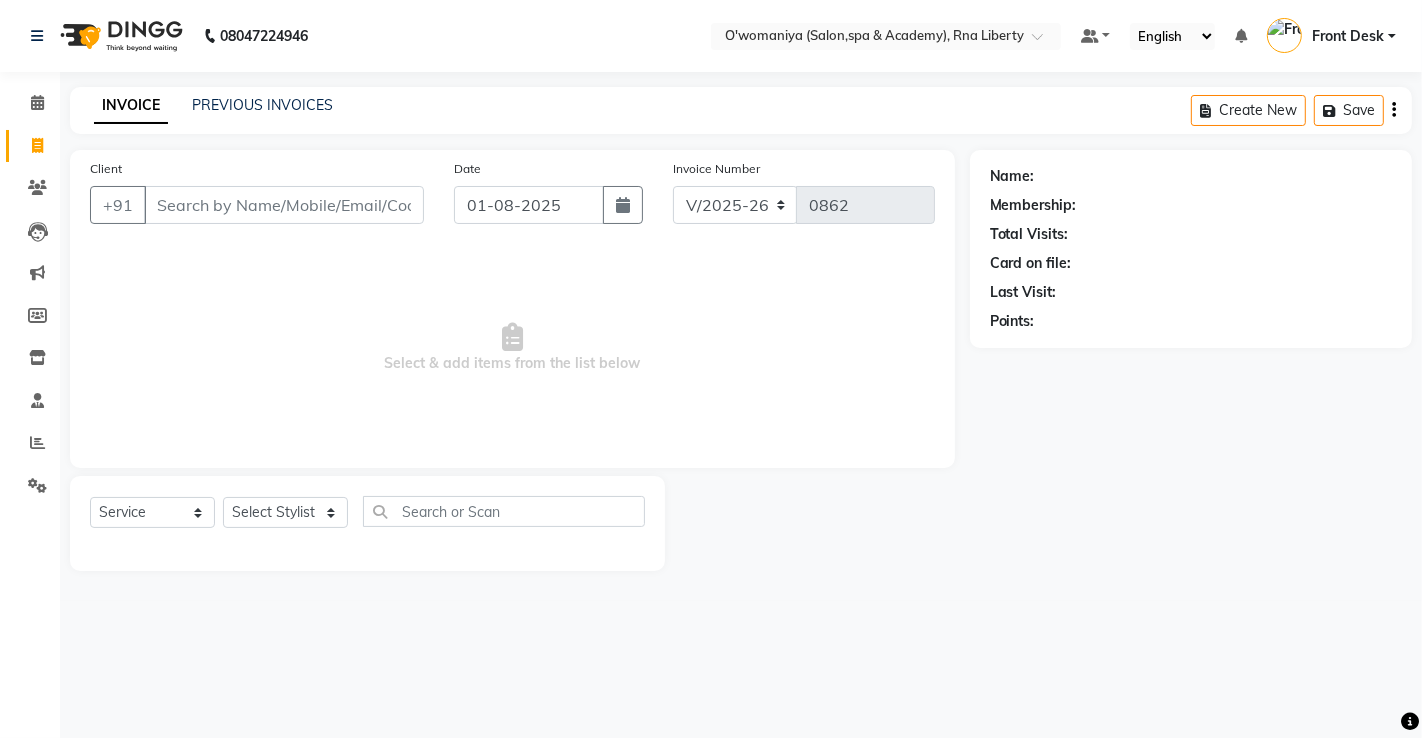 click on "Client" at bounding box center (284, 205) 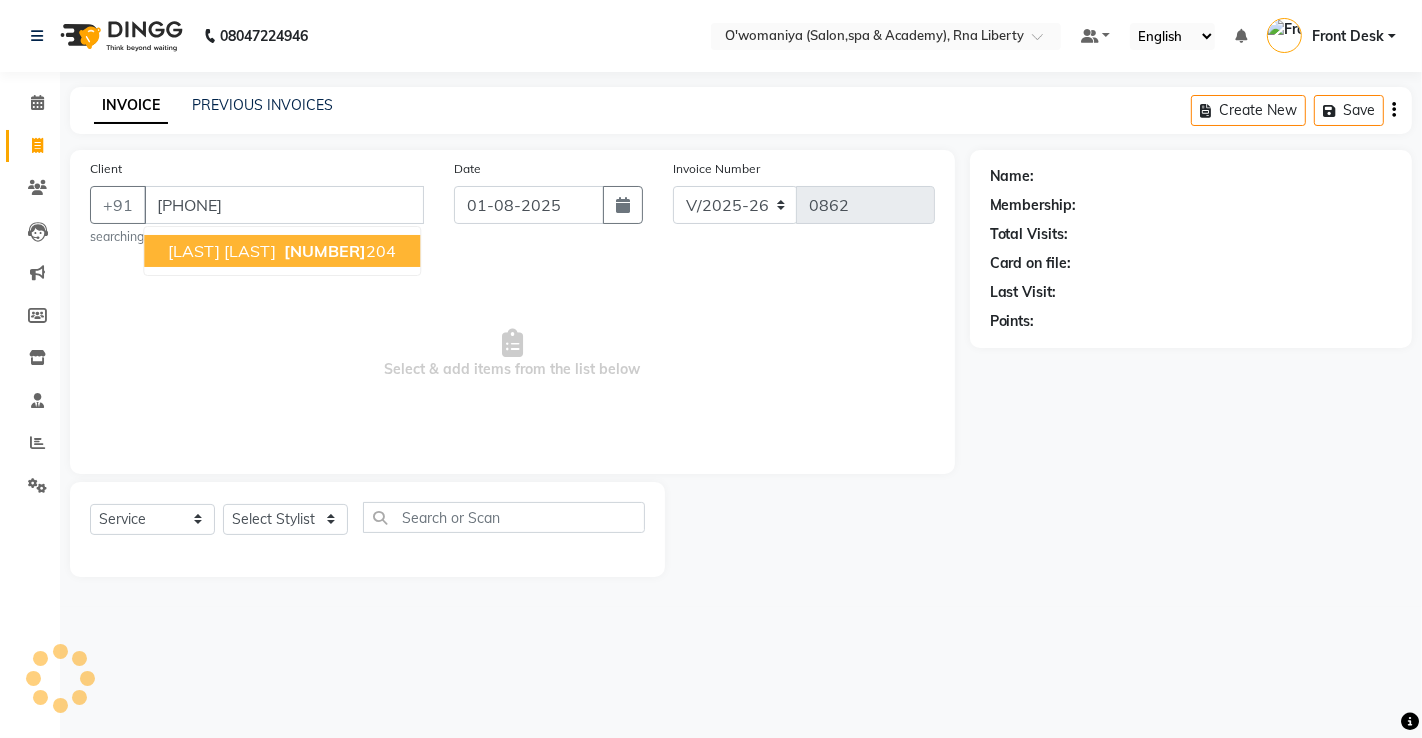 type on "[PHONE]" 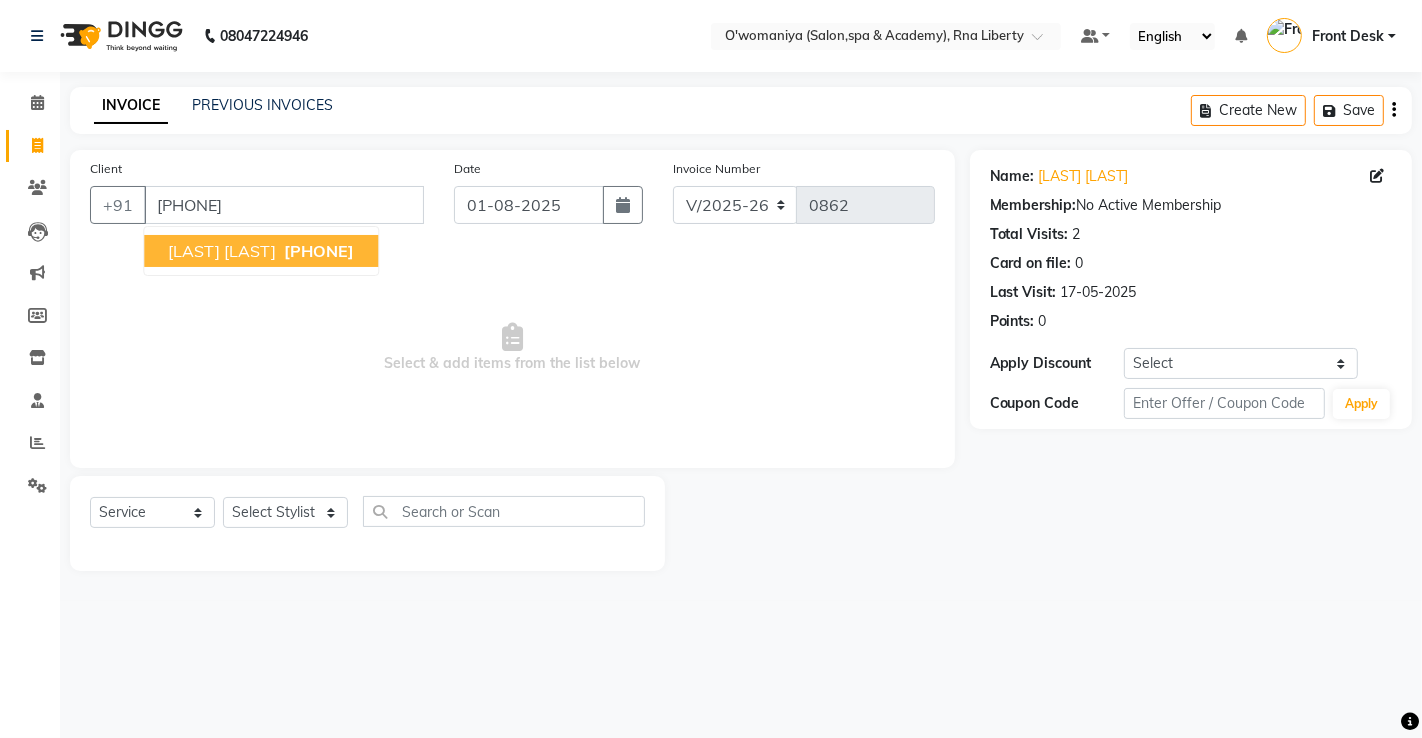 click on "[LAST] [LAST]" at bounding box center [222, 251] 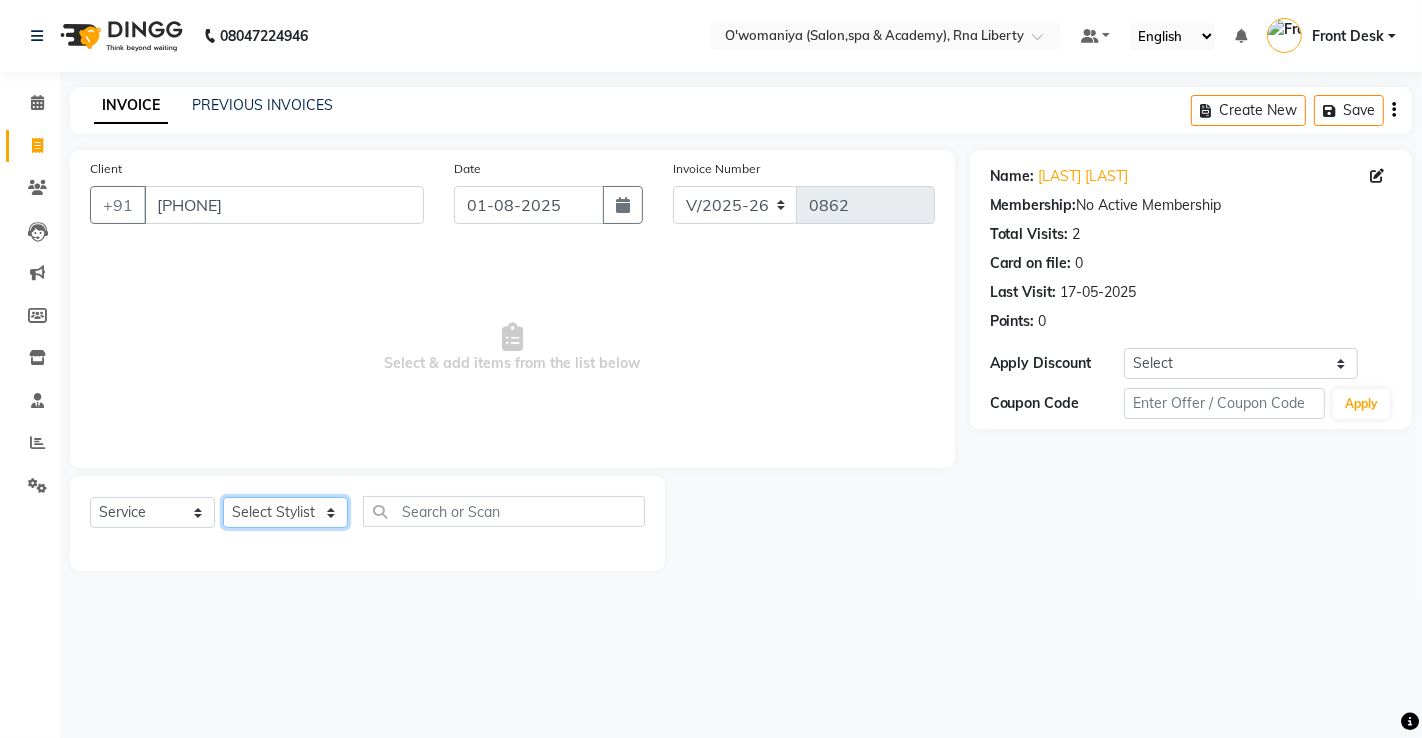click on "Select Stylist abdul [FIRST] [LAST] ANITA [LAST] [LAST]   [FIRST] [LAST] [FIRST] [LAST] Front Desk gaurav [FIRST] [LAST] [FIRST]  [FIRST]  [LAST] [LAST] [LAST] [LAST] Kuldeep [FIRST] [LAST]  madhuri  Mahi [FIRST] [LAST]  Maymol R Kinny [FIRST] [LAST] [LAST] [LAST] [LAST]  nikita mohite [LAST] [LAST] Pinky [FIRST] [LAST] [LAST][LAST] Sanaya Agrawaal Shanu Ansari Sweeta Joseph" 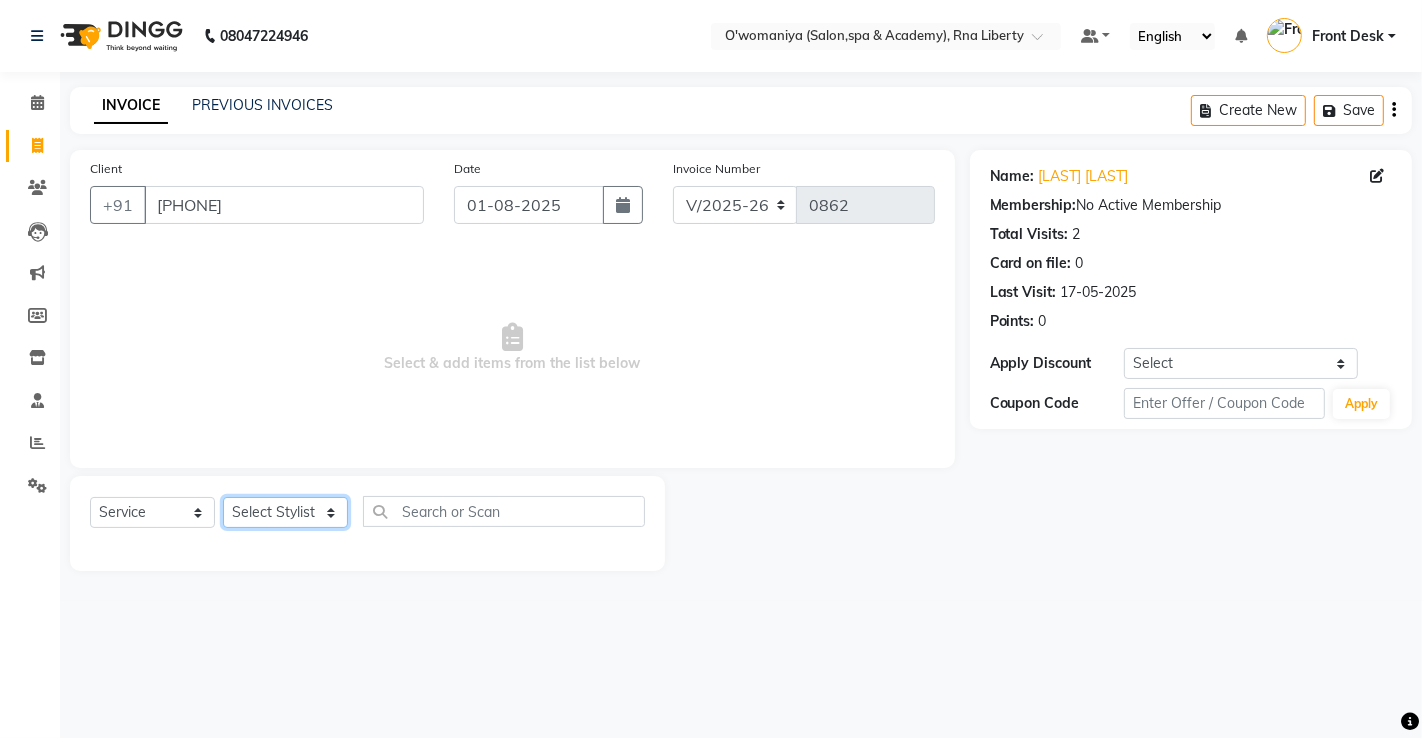 select on "37294" 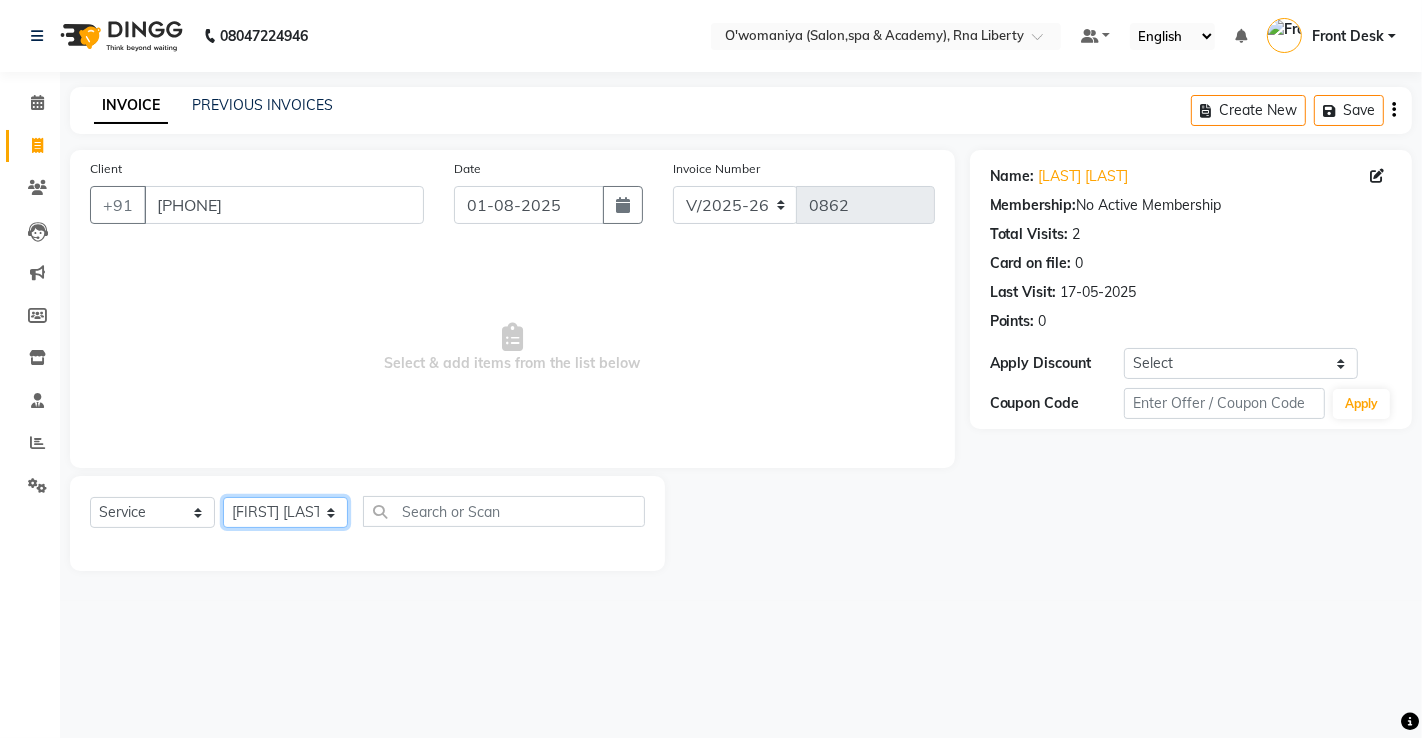 click on "Select Stylist abdul [FIRST] [LAST] ANITA [LAST] [LAST]   [FIRST] [LAST] [FIRST] [LAST] Front Desk gaurav [FIRST] [LAST] [FIRST]  [FIRST]  [LAST] [LAST] [LAST] [LAST] Kuldeep [FIRST] [LAST]  madhuri  Mahi [FIRST] [LAST]  Maymol R Kinny [FIRST] [LAST] [LAST] [LAST] [LAST]  nikita mohite [LAST] [LAST] Pinky [FIRST] [LAST] [LAST][LAST] Sanaya Agrawaal Shanu Ansari Sweeta Joseph" 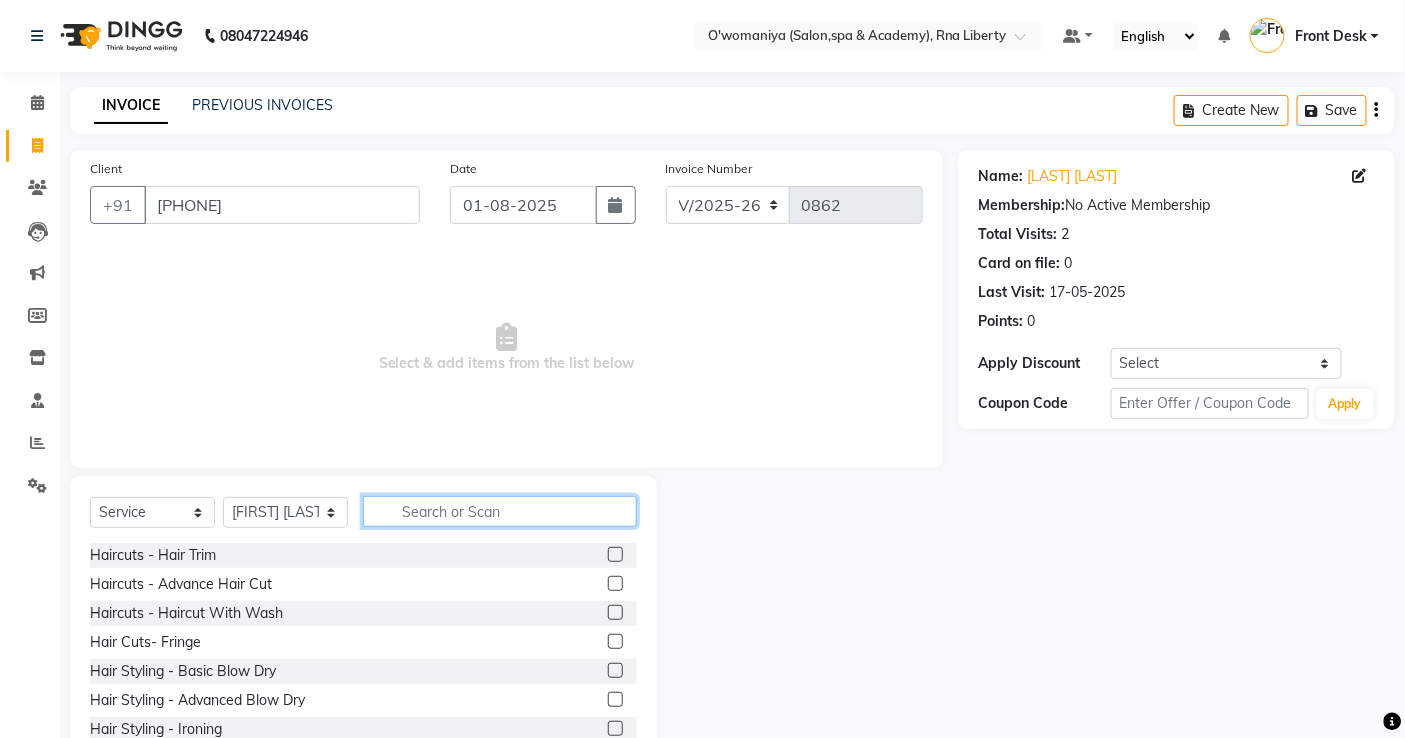 click 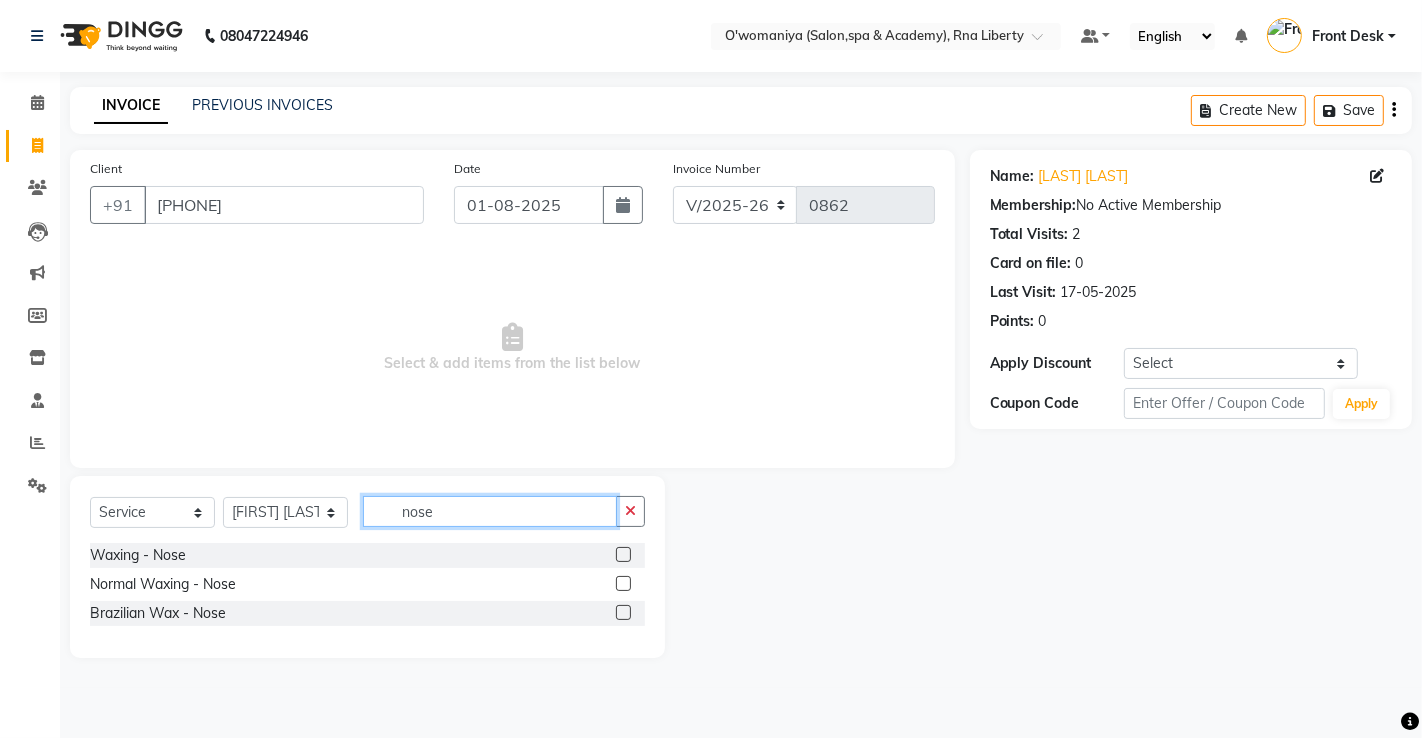 type on "nose" 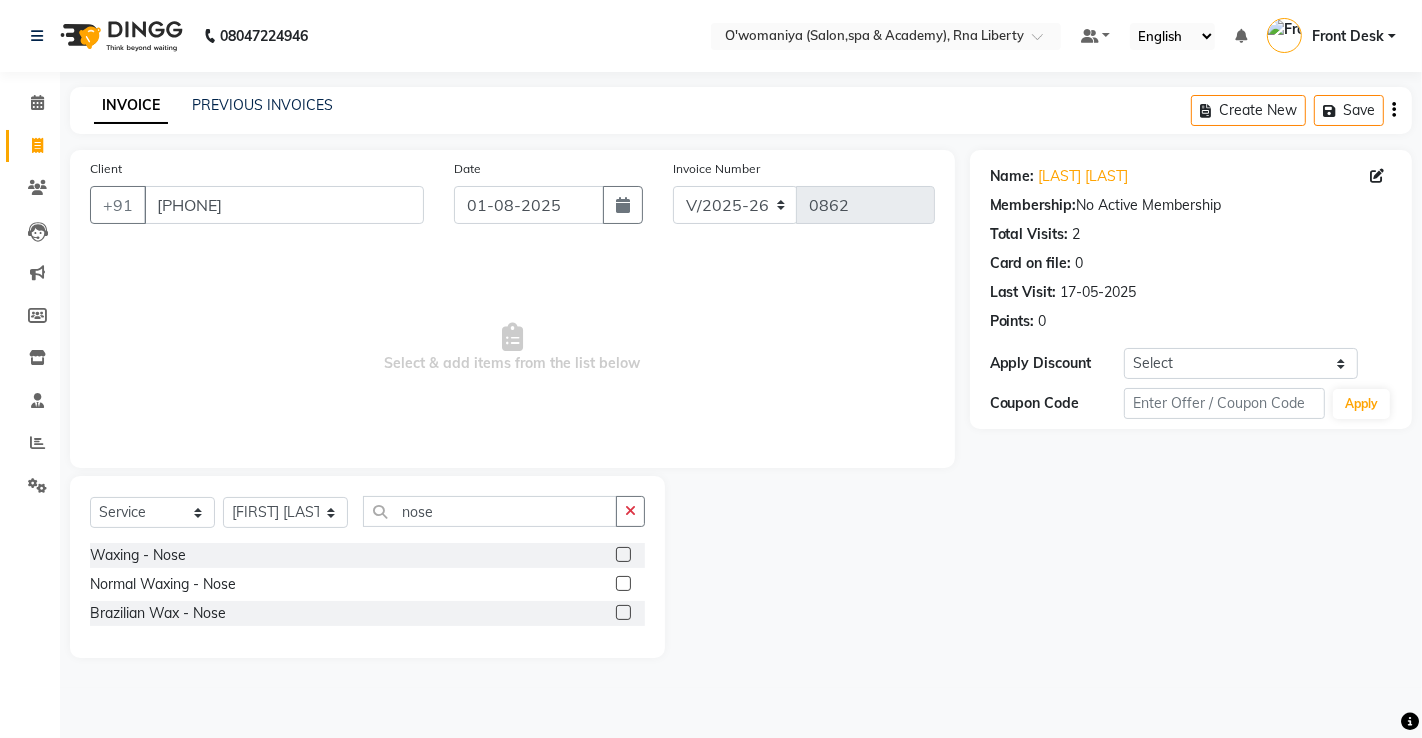 click 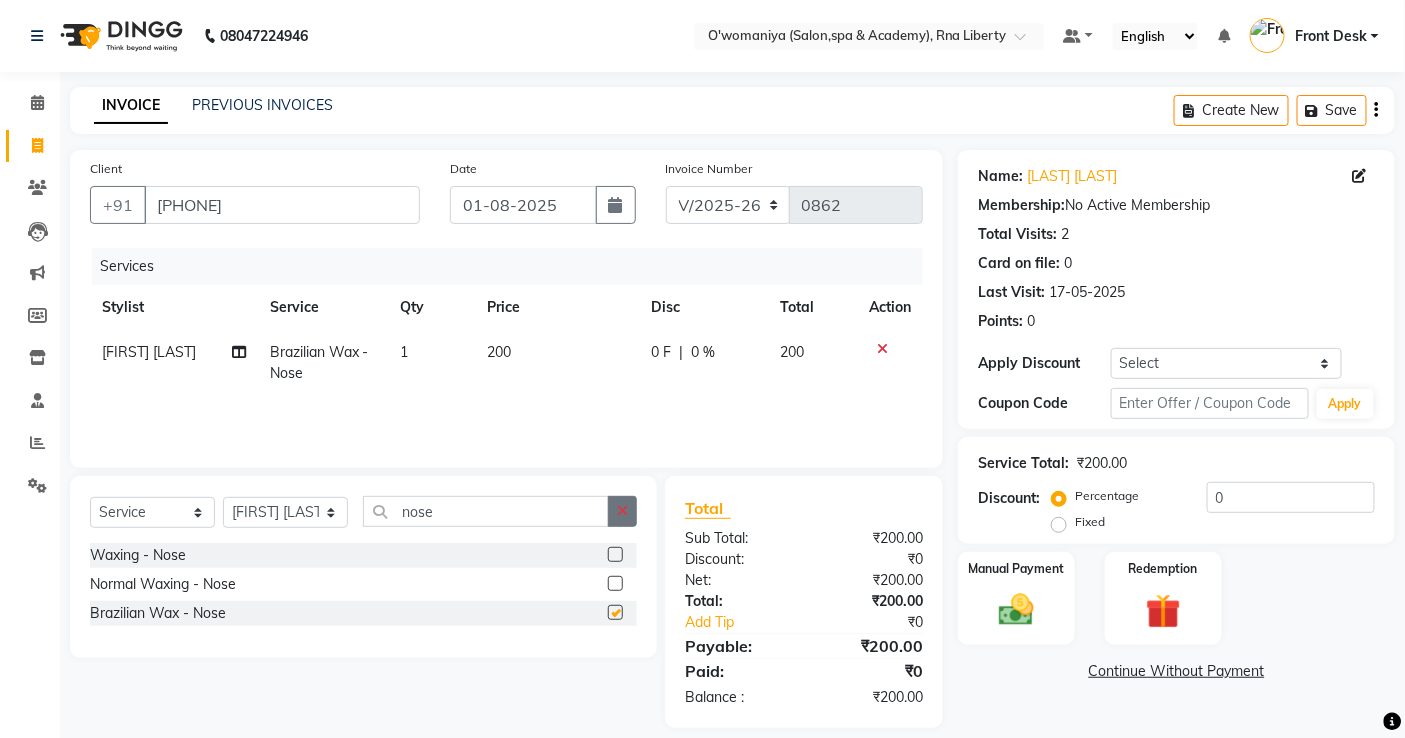 checkbox on "false" 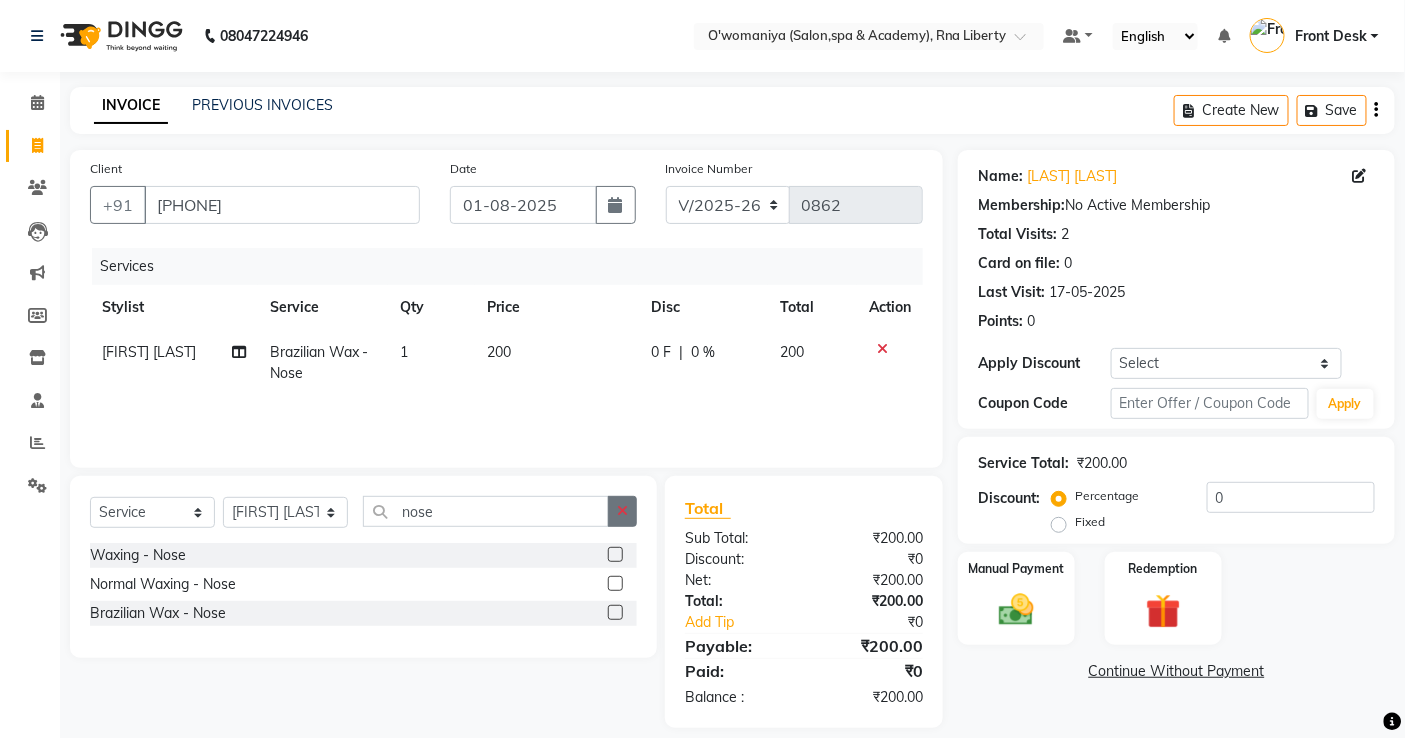 click 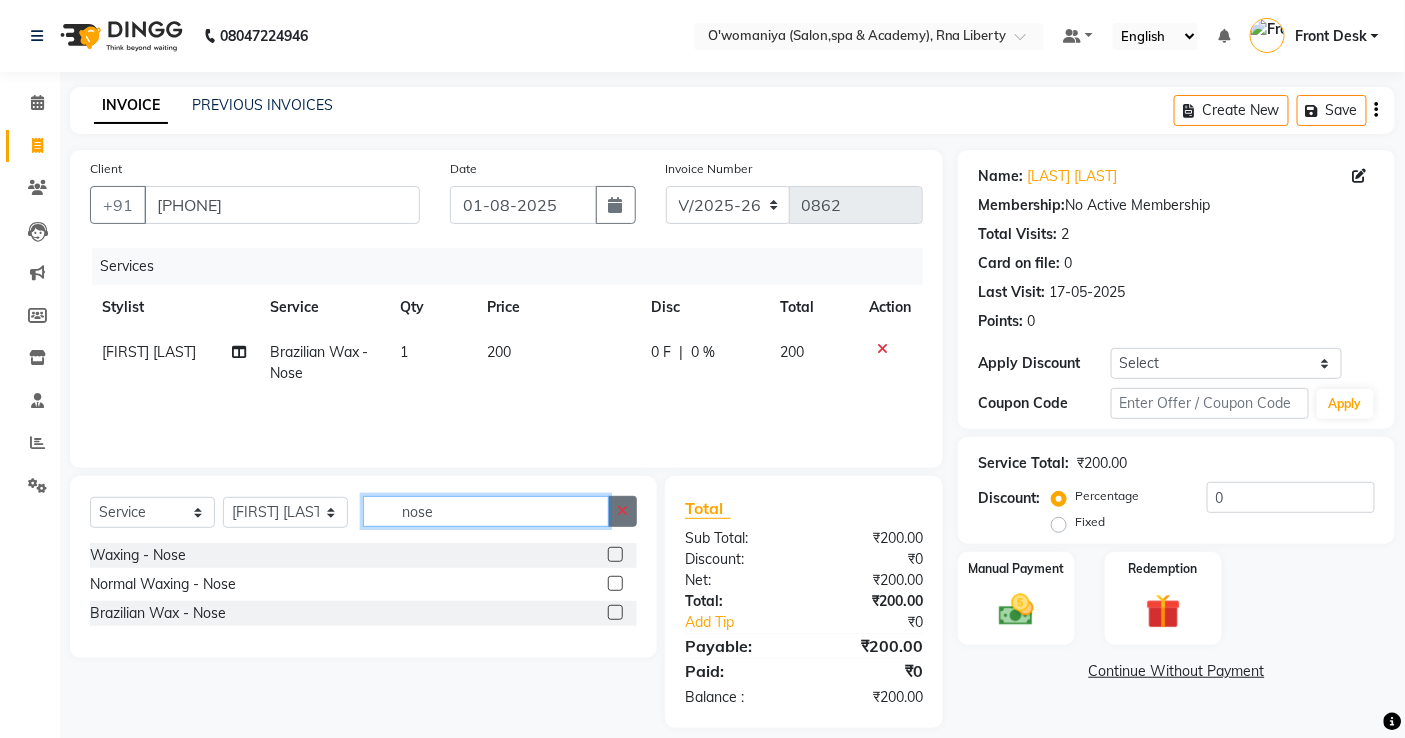 type 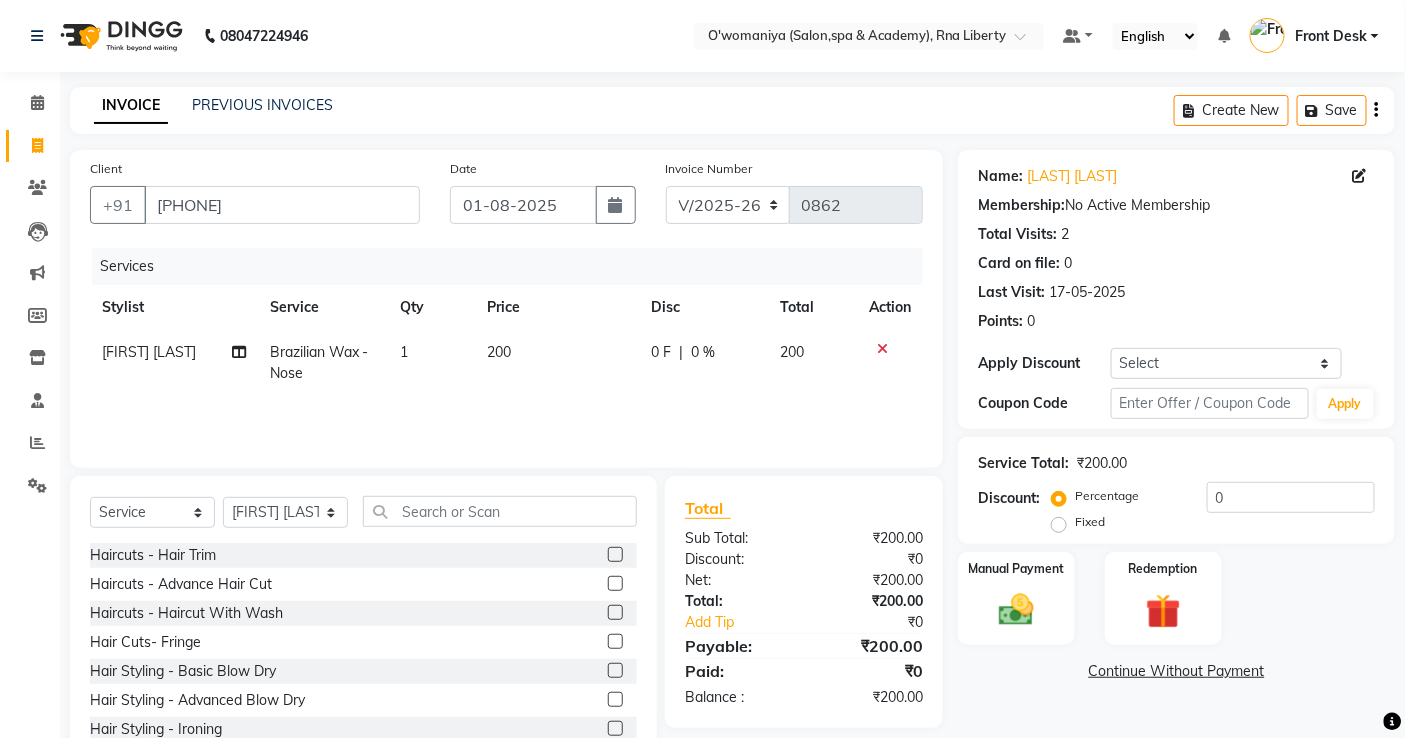 click on "200" 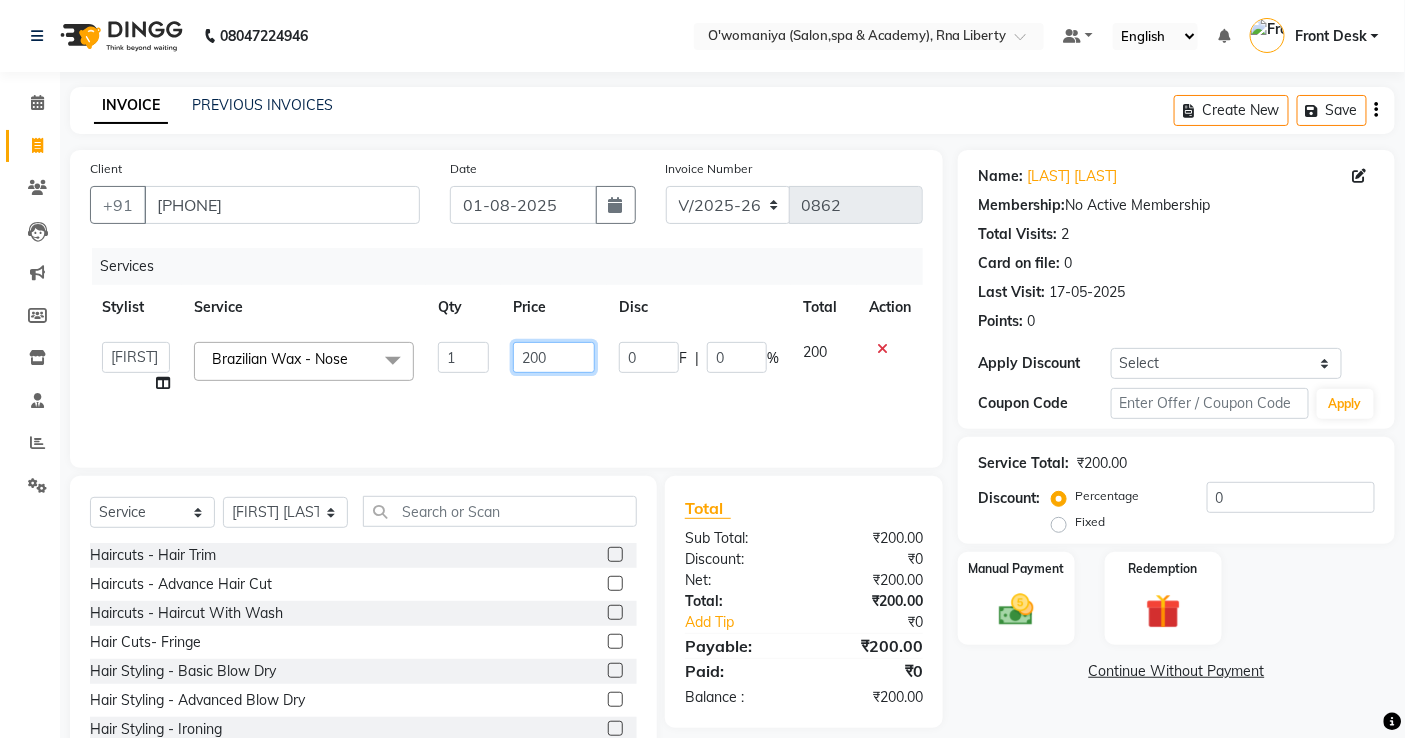 drag, startPoint x: 555, startPoint y: 352, endPoint x: 498, endPoint y: 361, distance: 57.706154 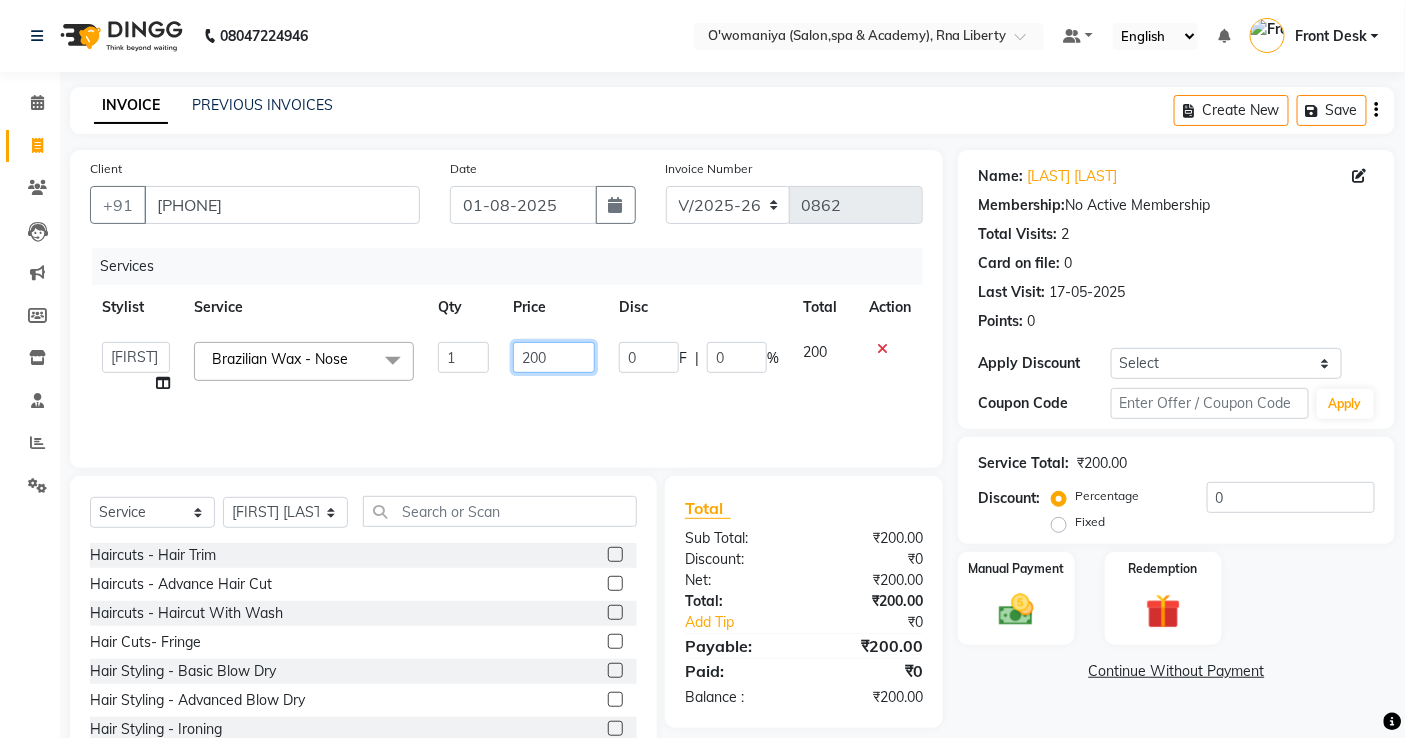 click on "200" 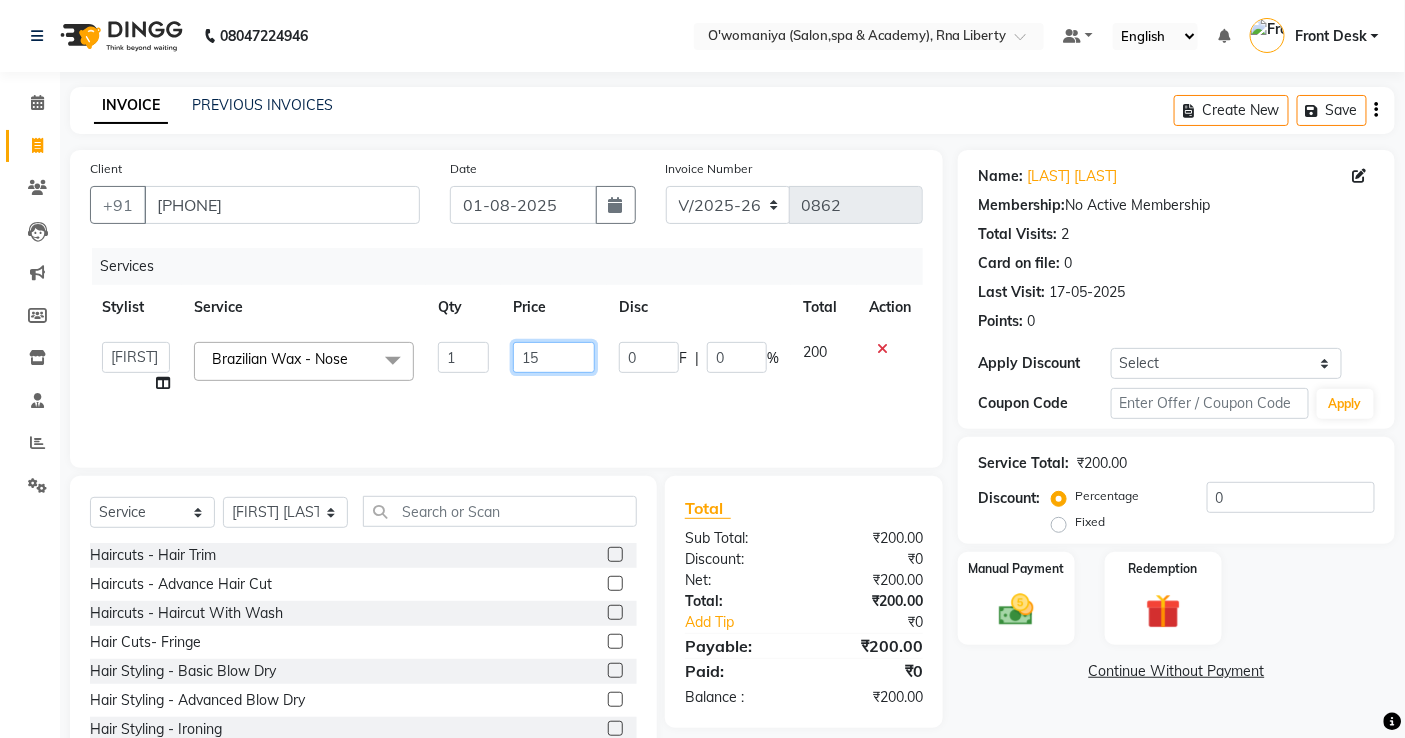 type on "150" 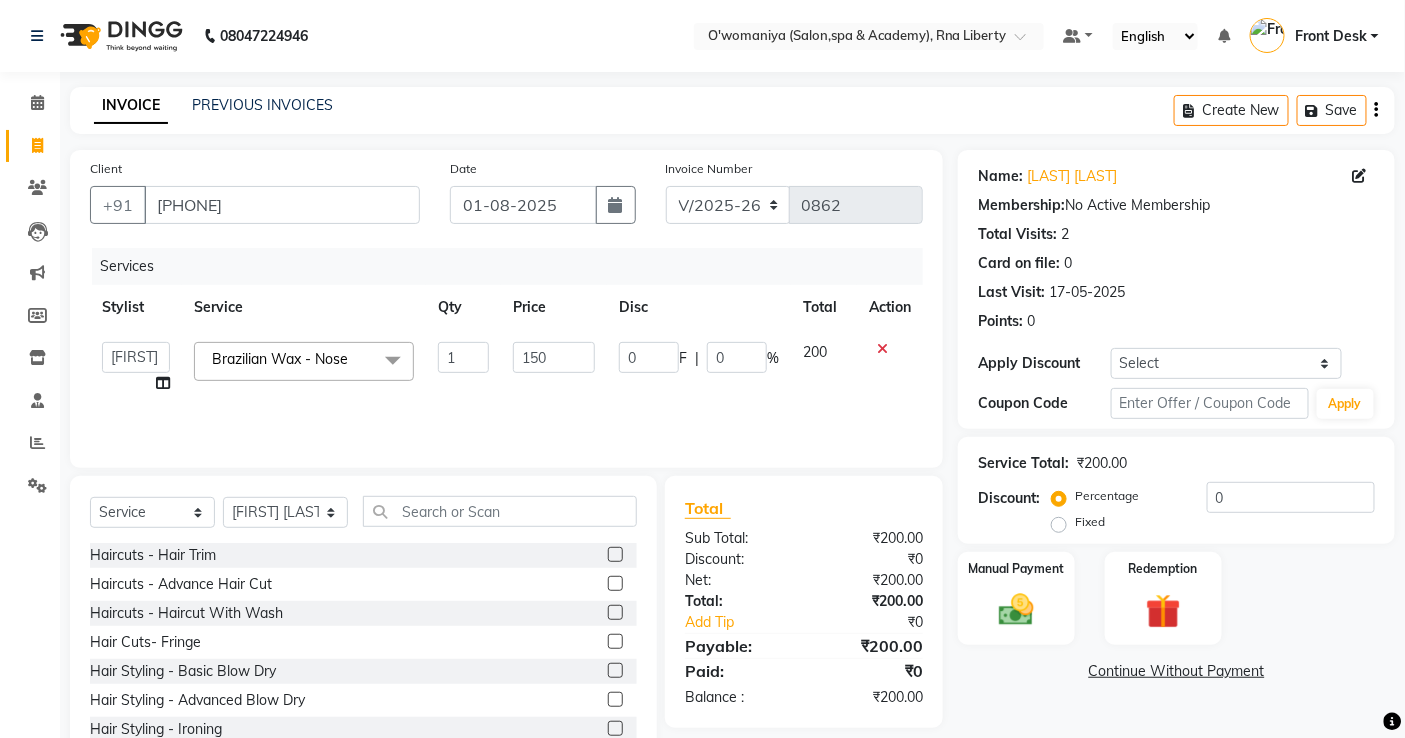 click 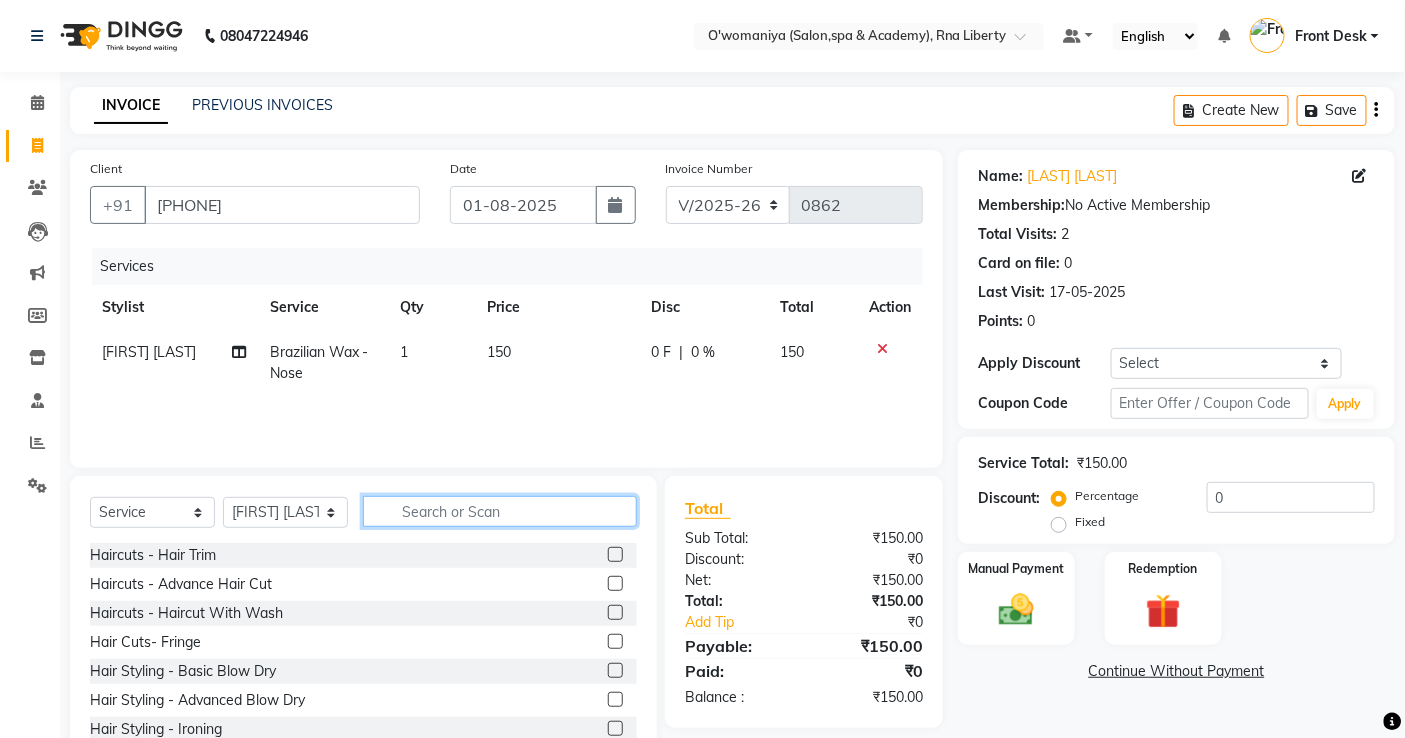 click 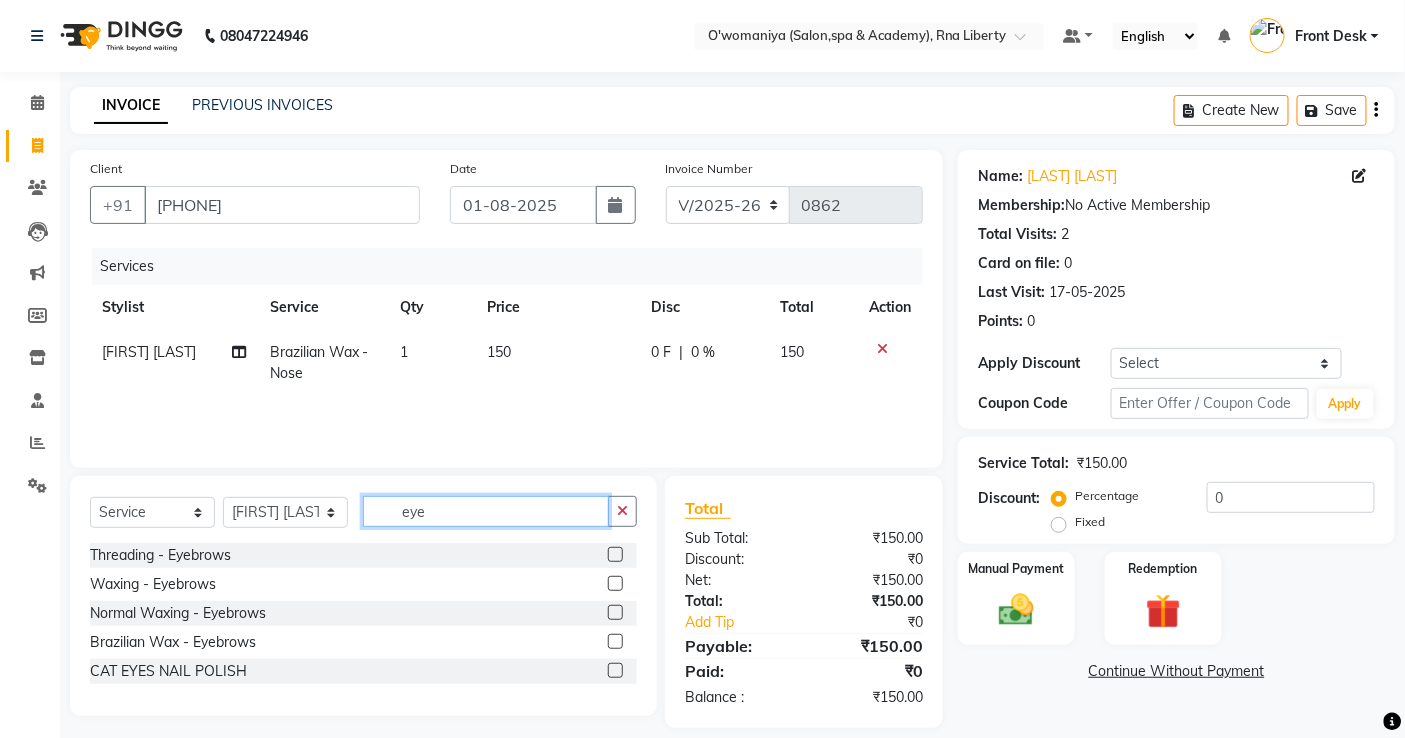 type on "eye" 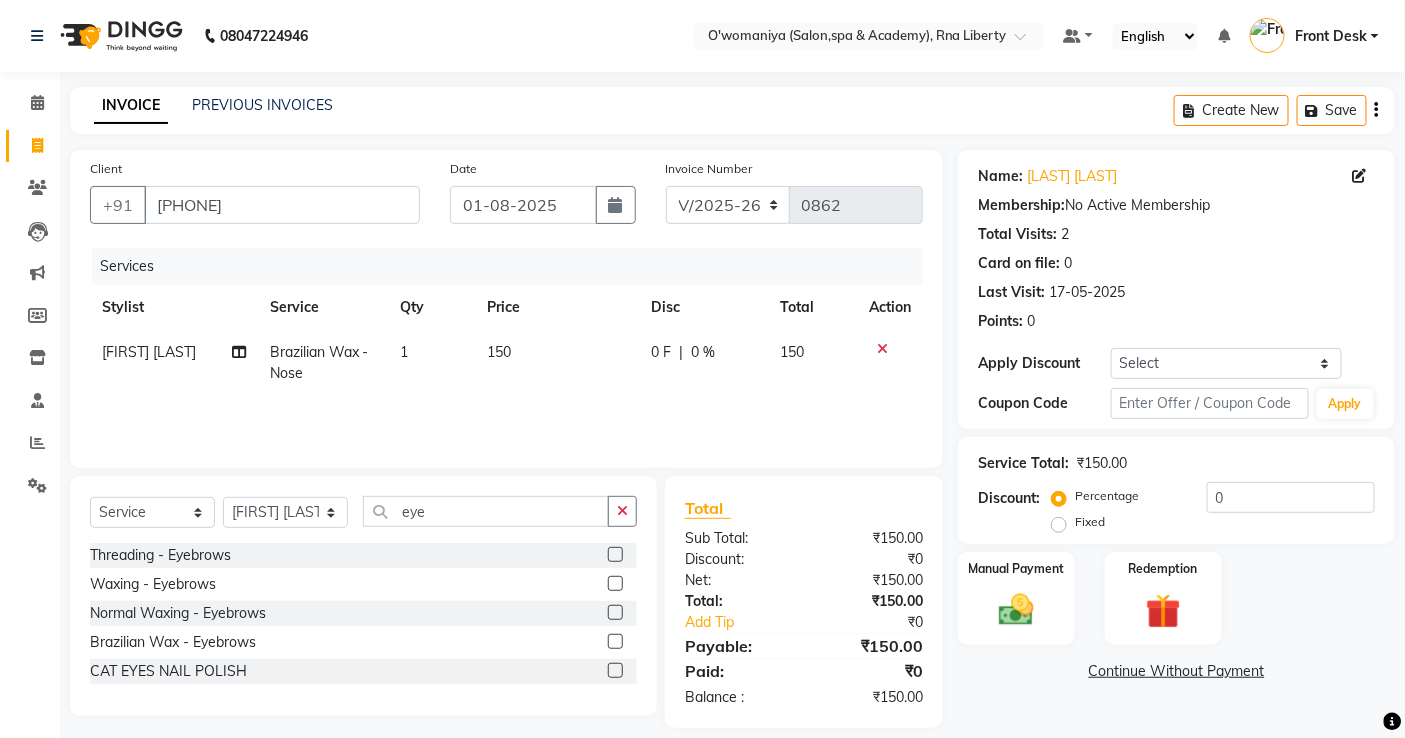 click 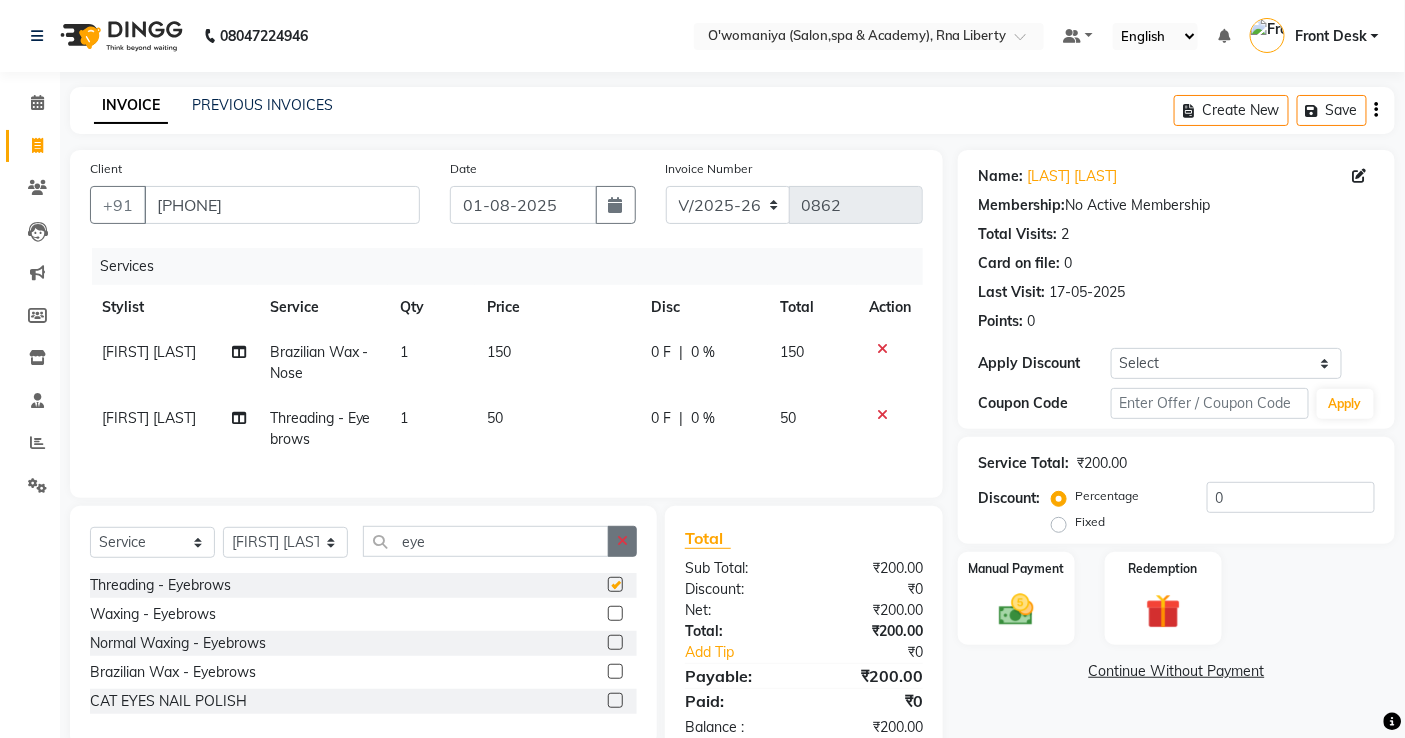 checkbox on "false" 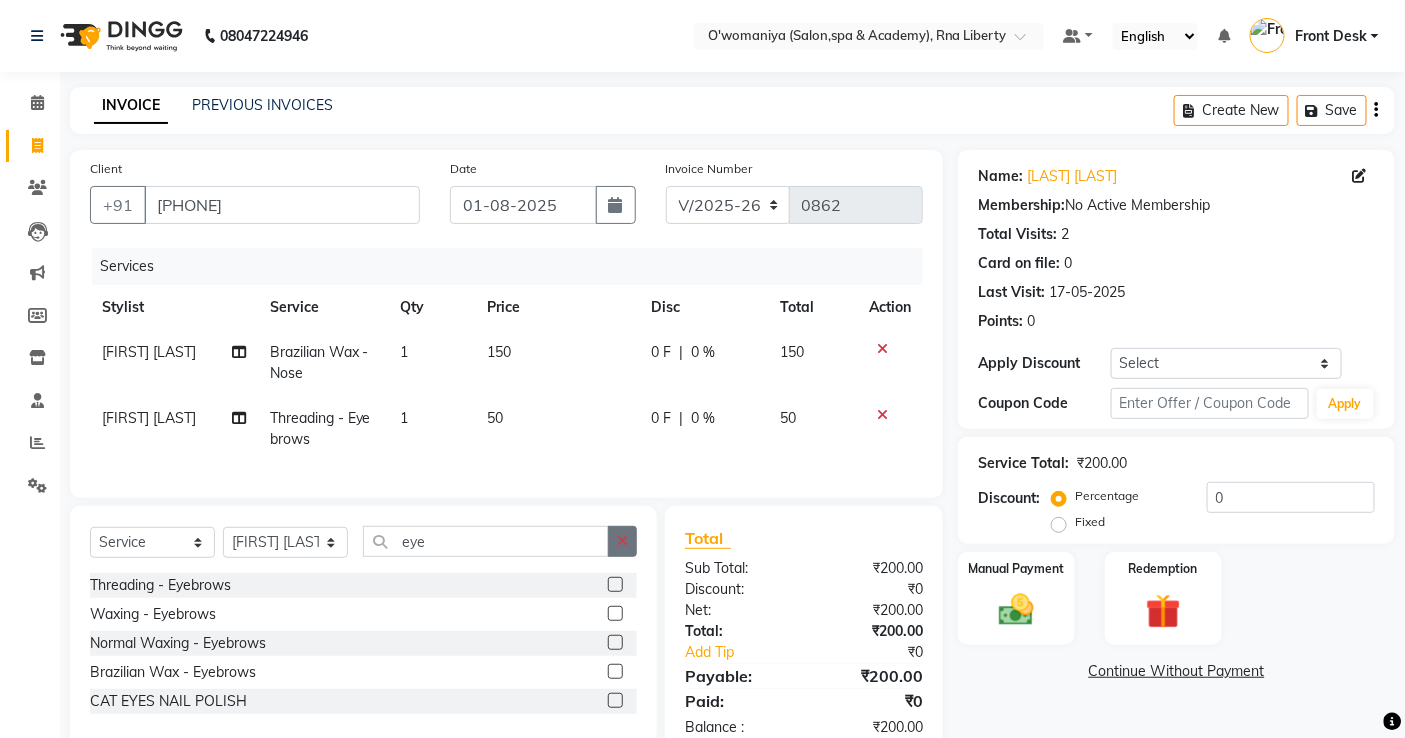 click 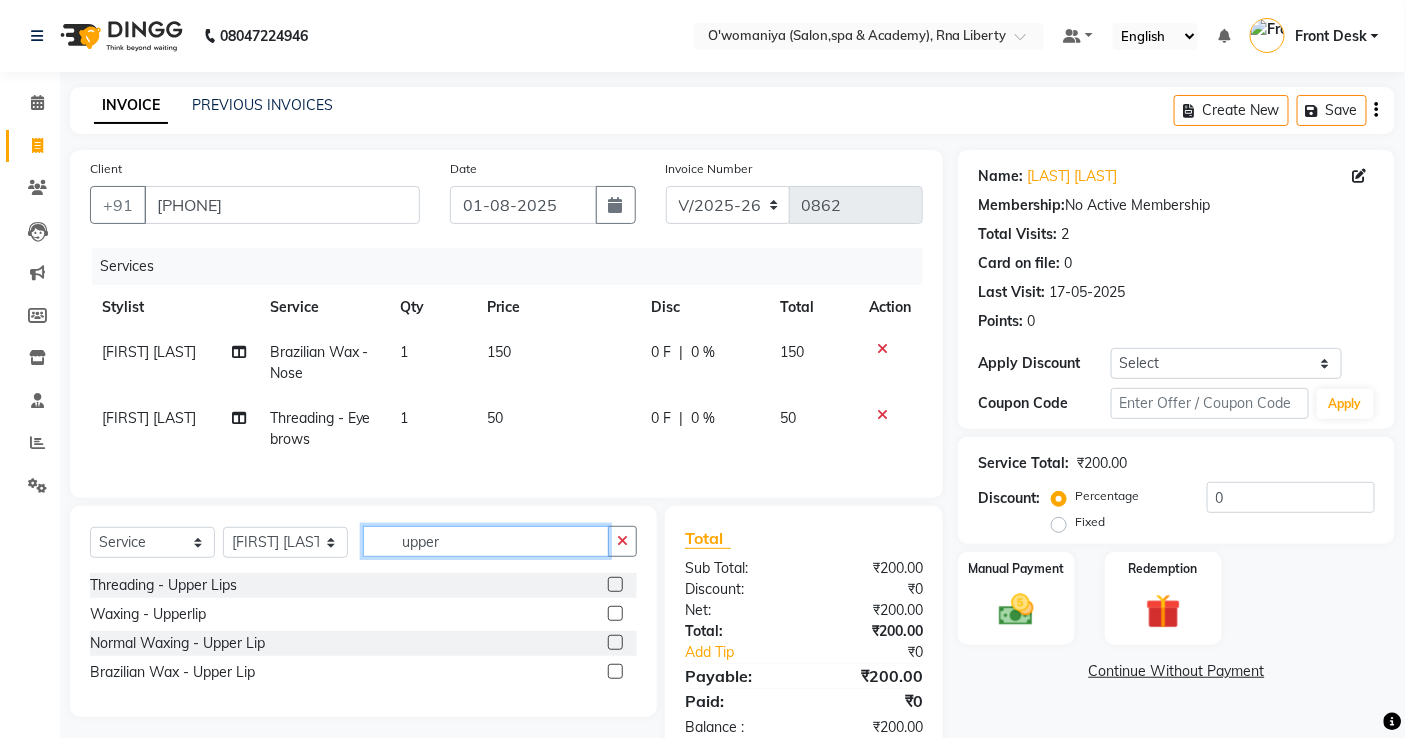 type on "upper" 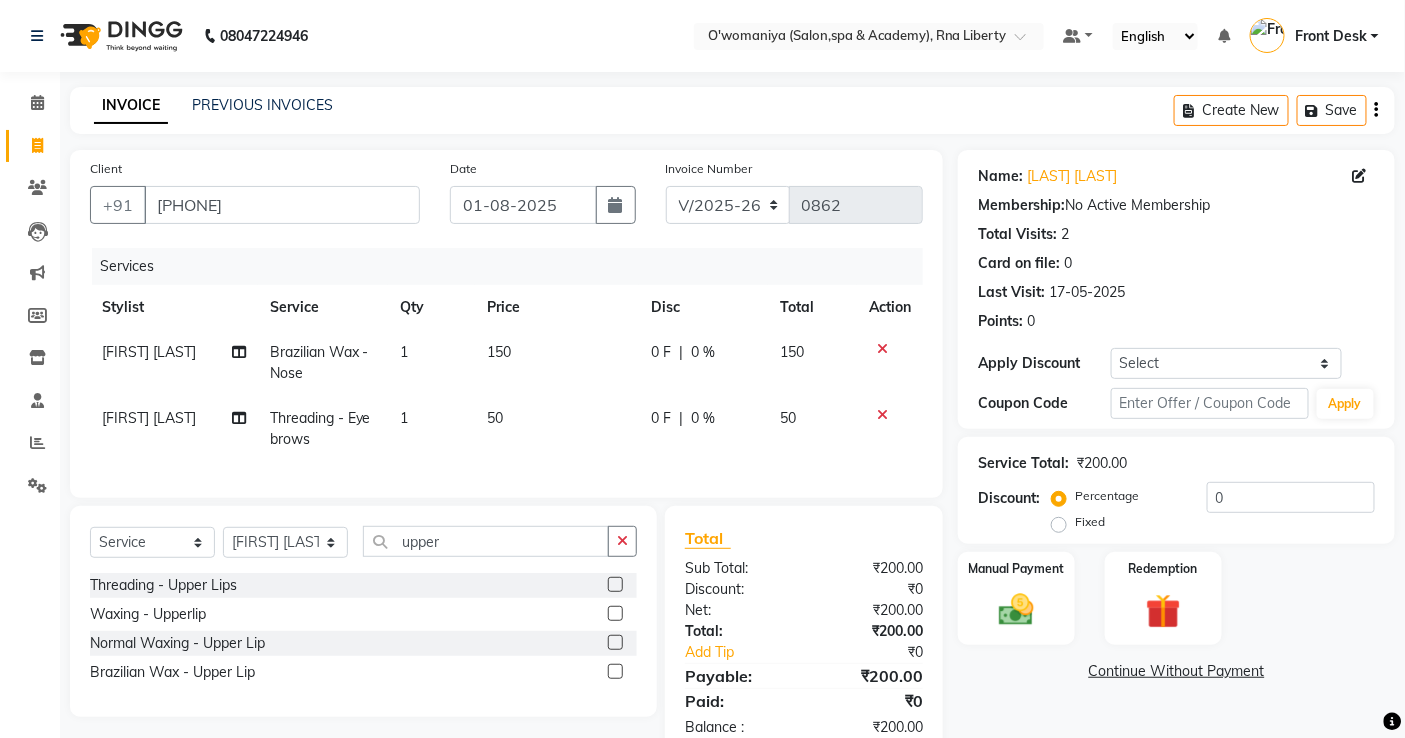 click 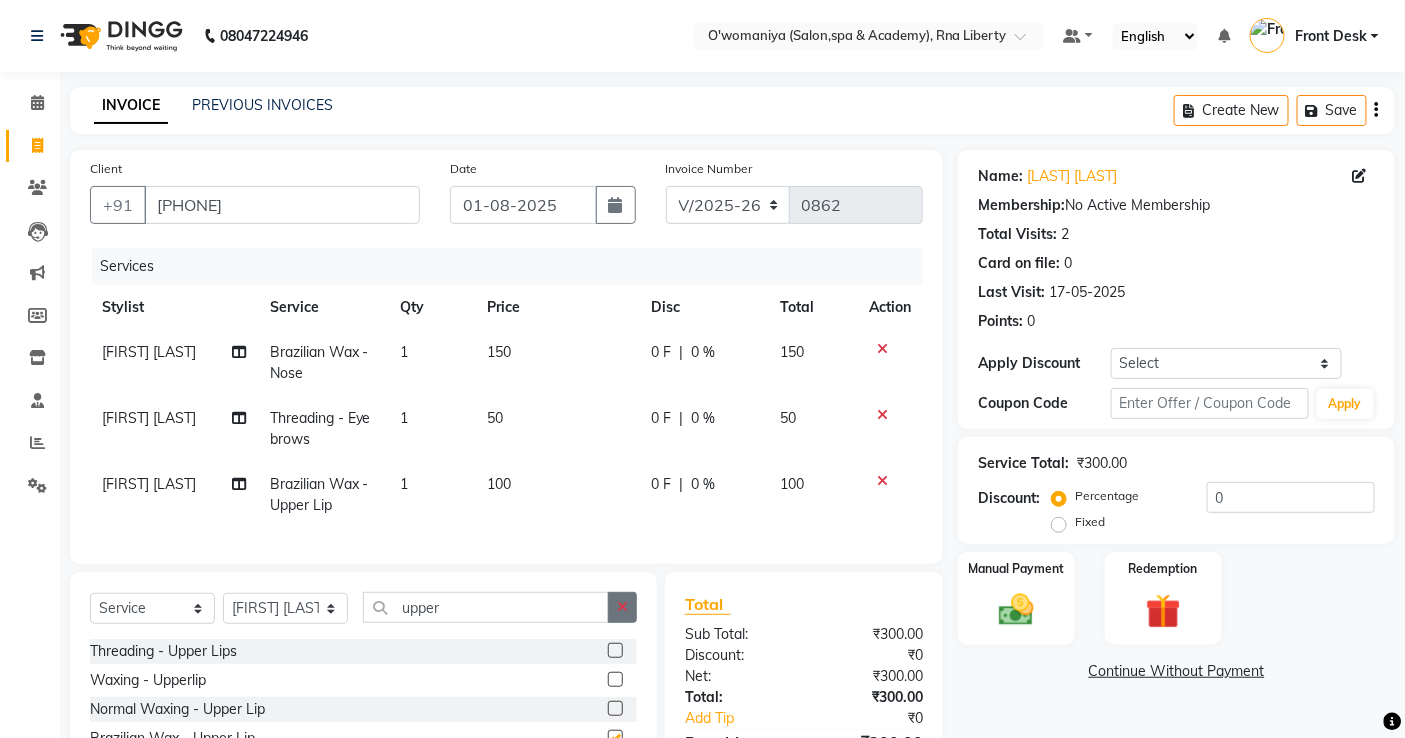 checkbox on "false" 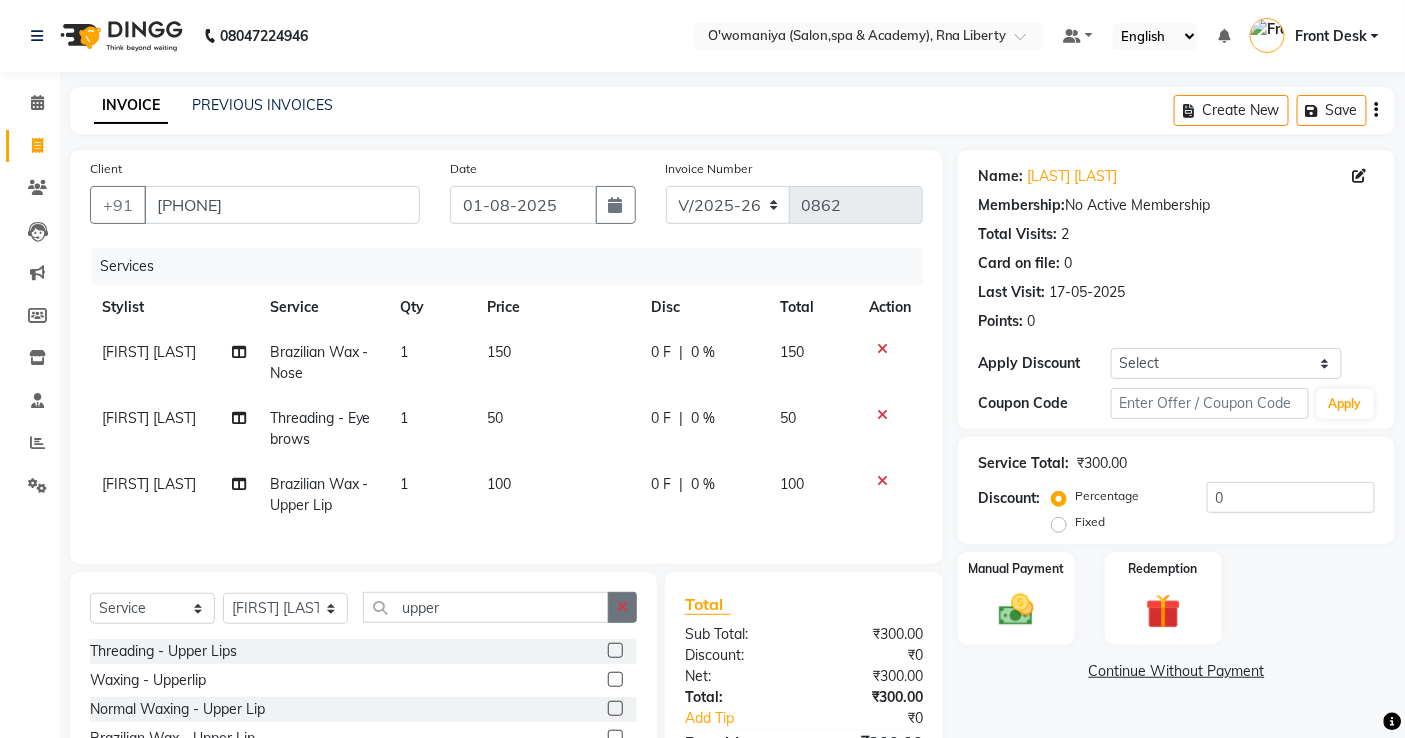 click 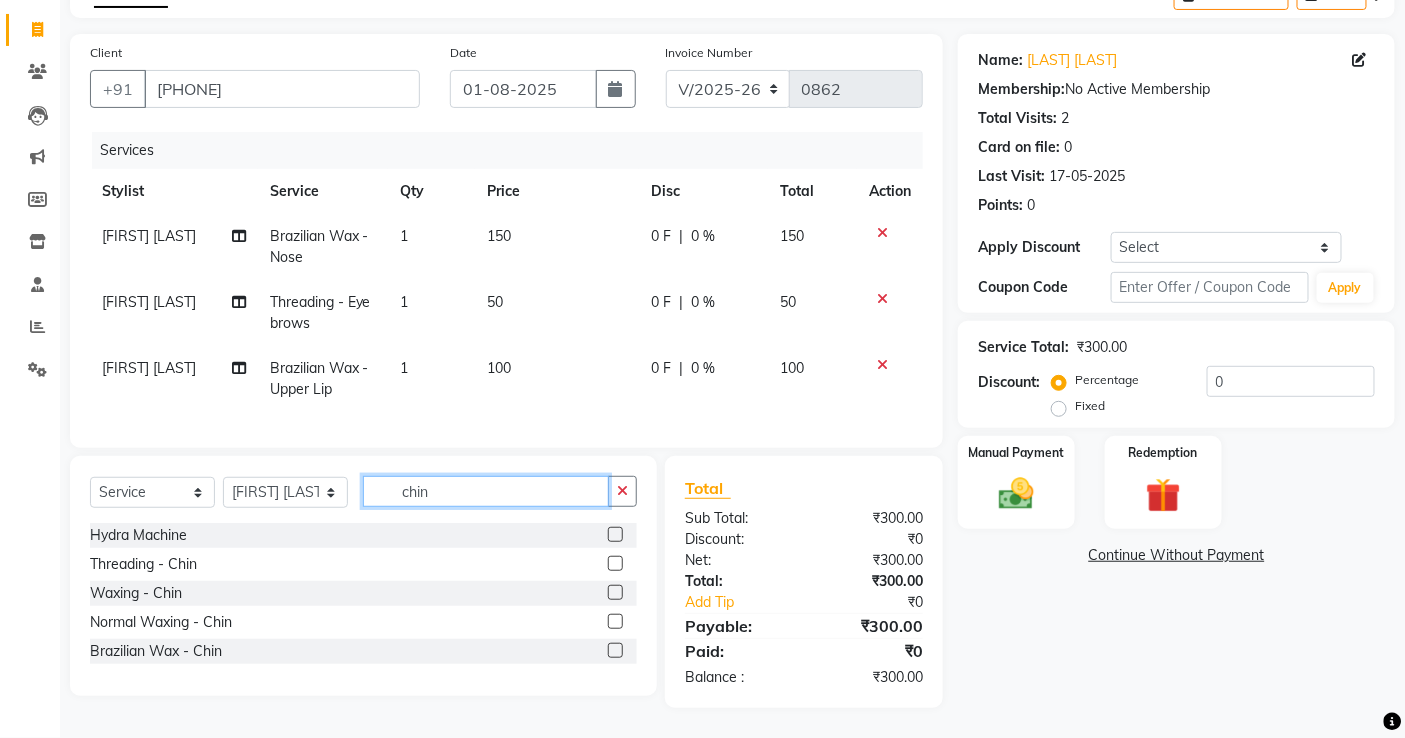 scroll, scrollTop: 132, scrollLeft: 0, axis: vertical 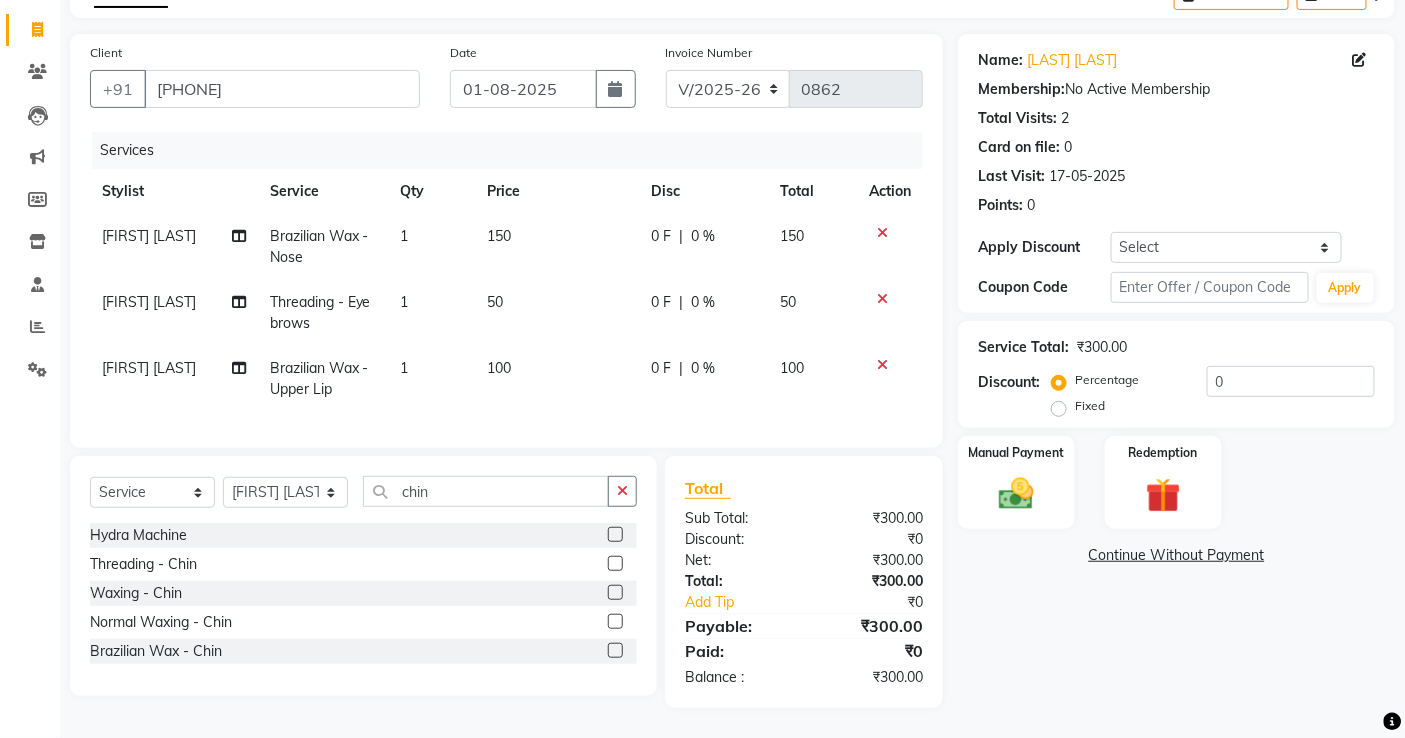 click 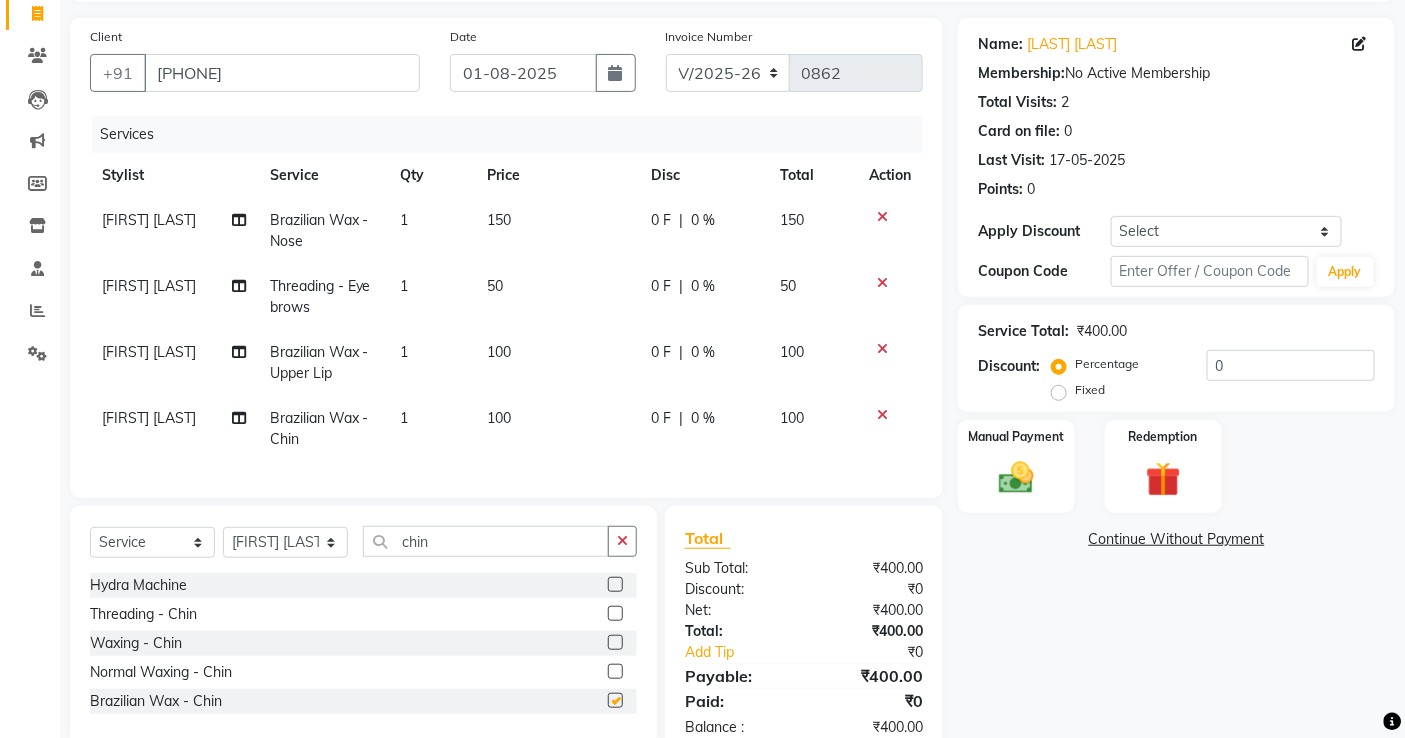checkbox on "false" 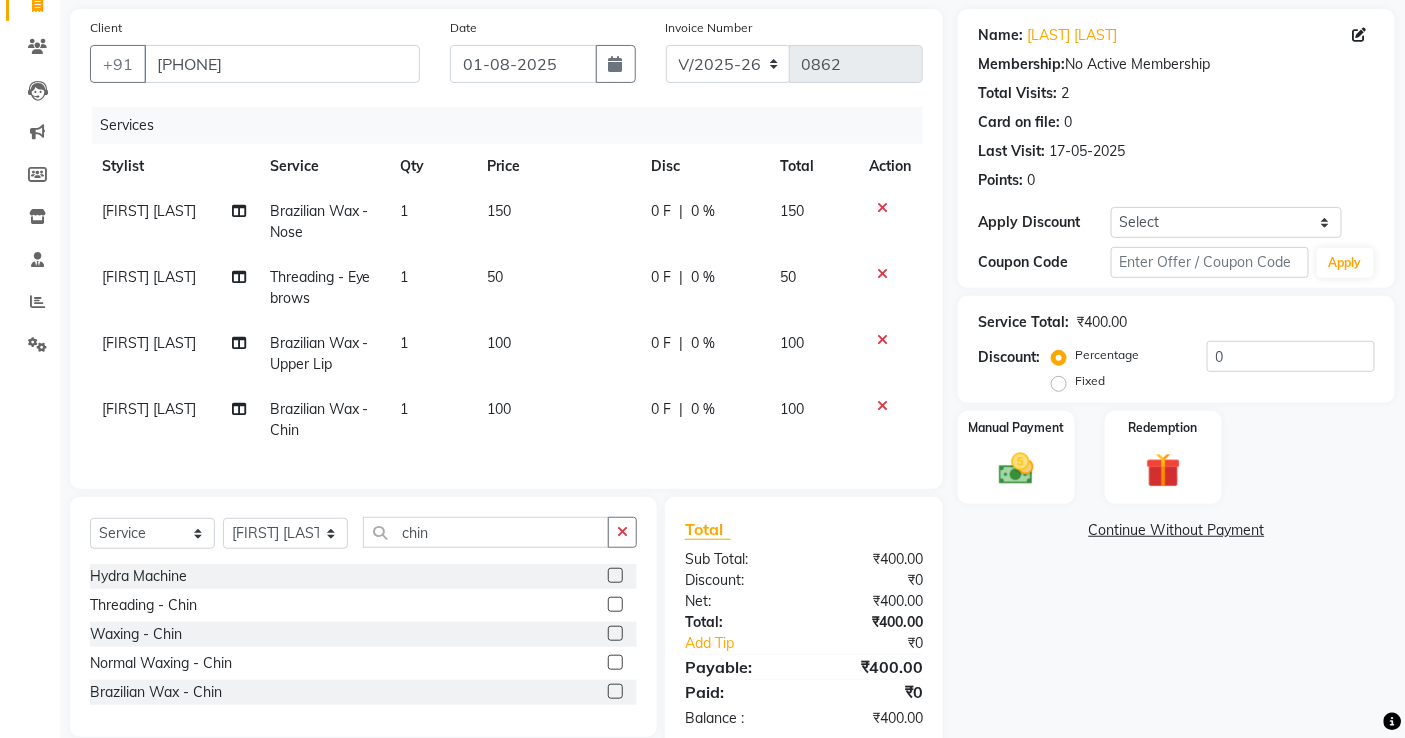 scroll, scrollTop: 197, scrollLeft: 0, axis: vertical 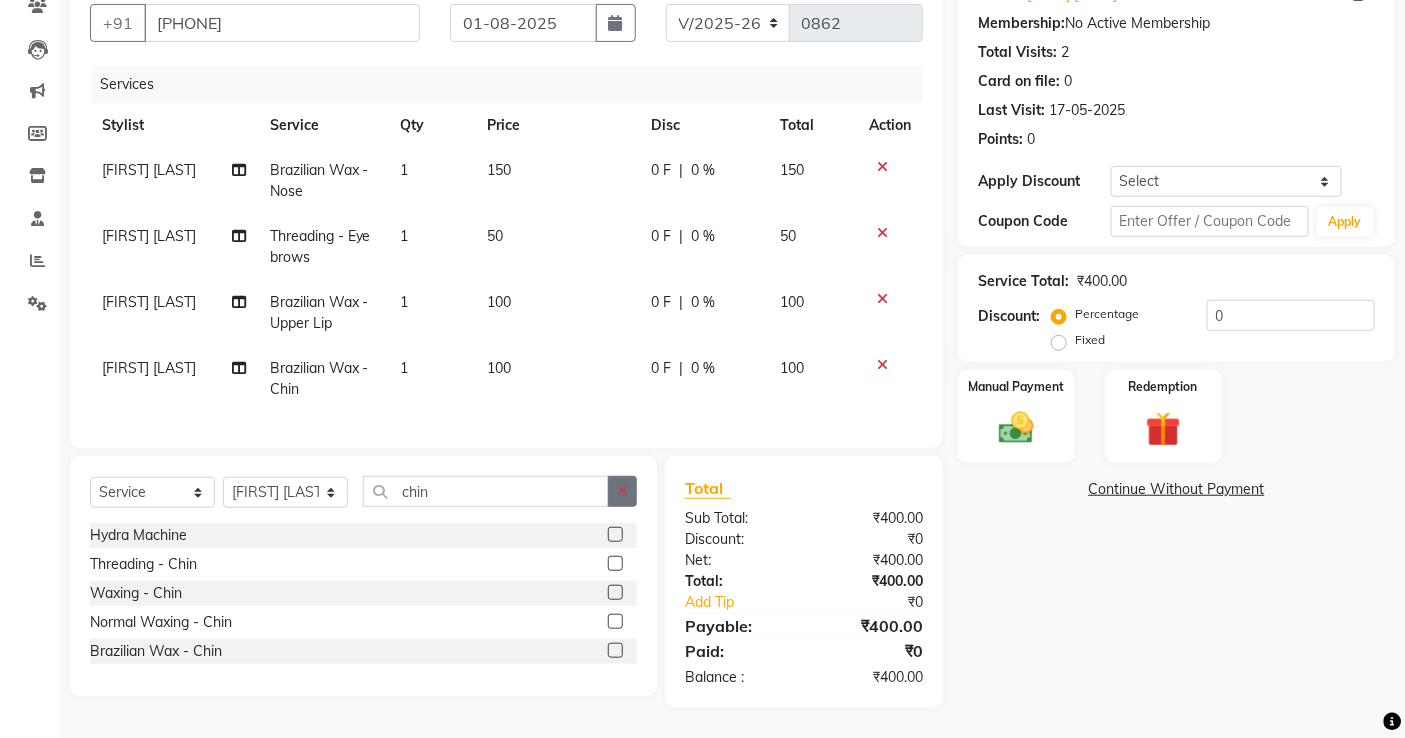click 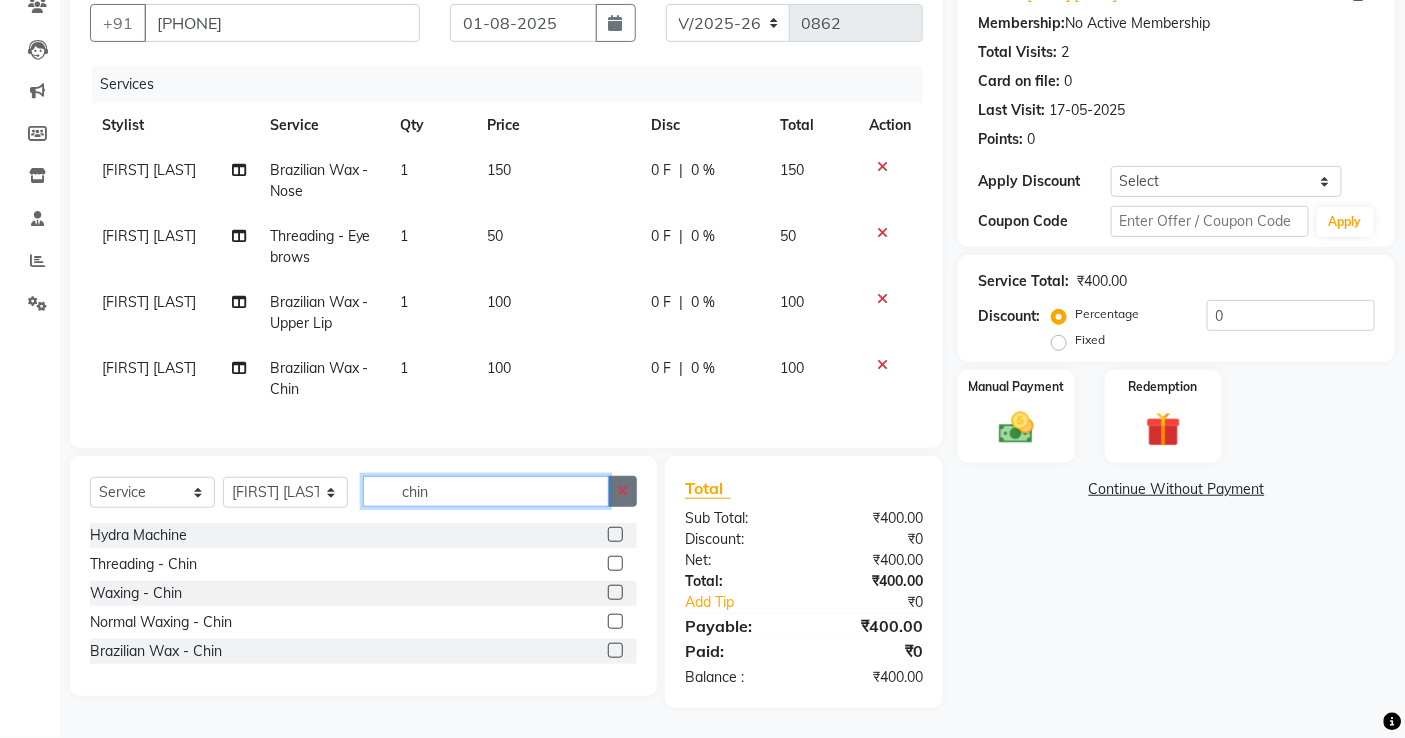 type 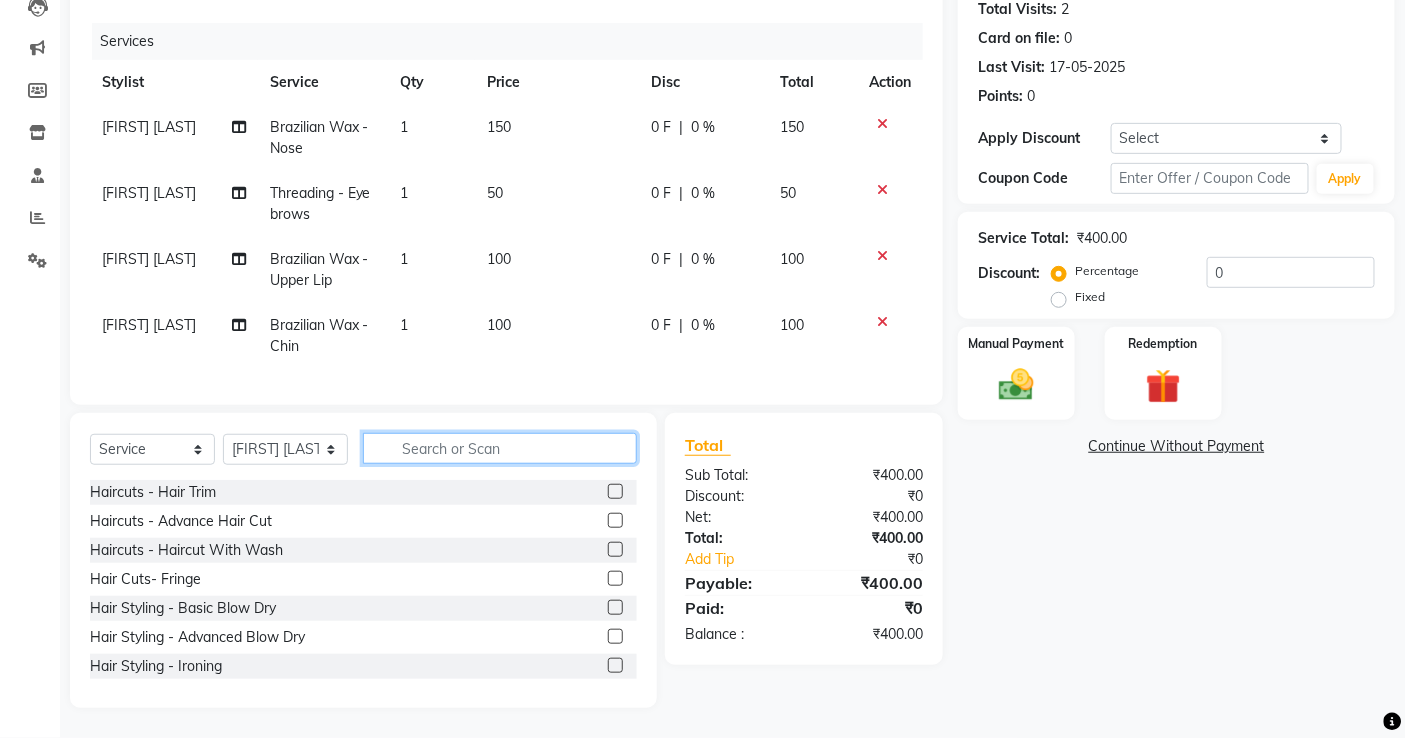 scroll, scrollTop: 241, scrollLeft: 0, axis: vertical 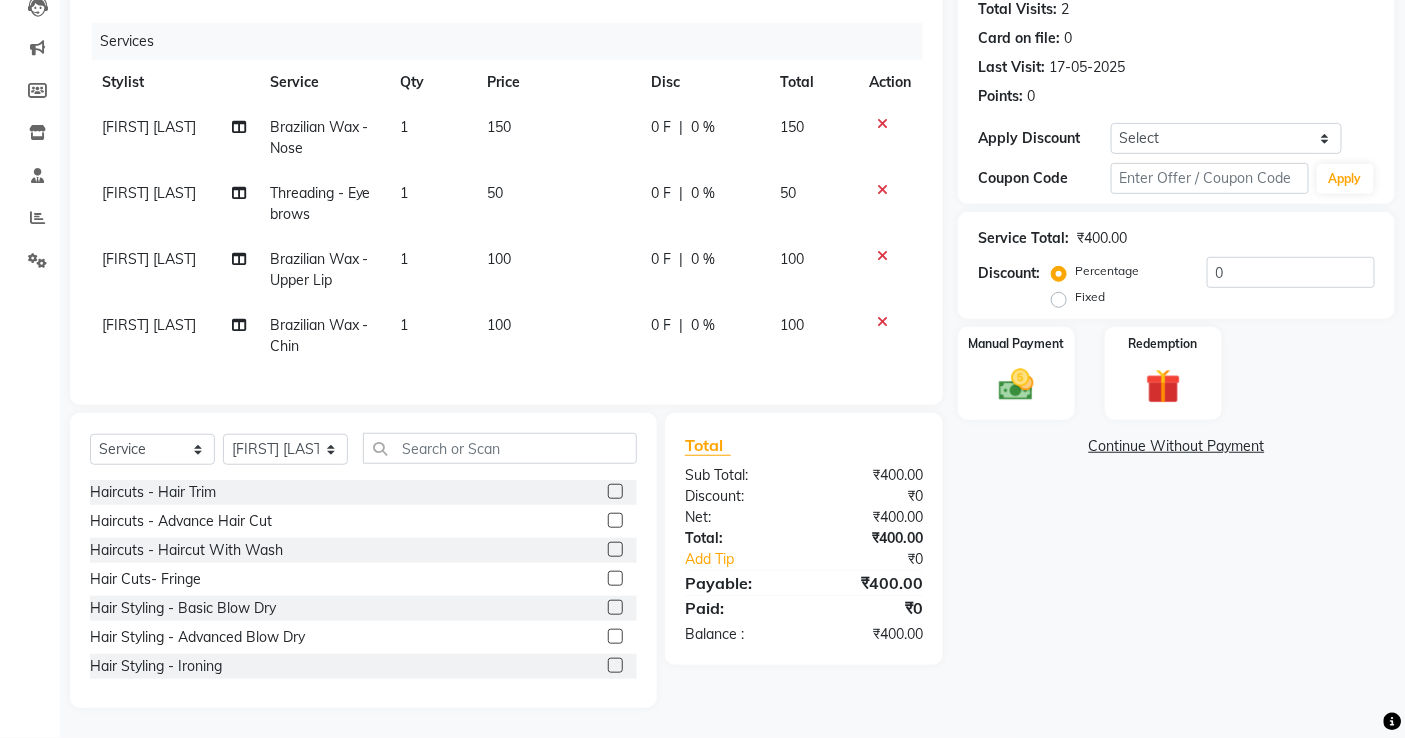 click on "100" 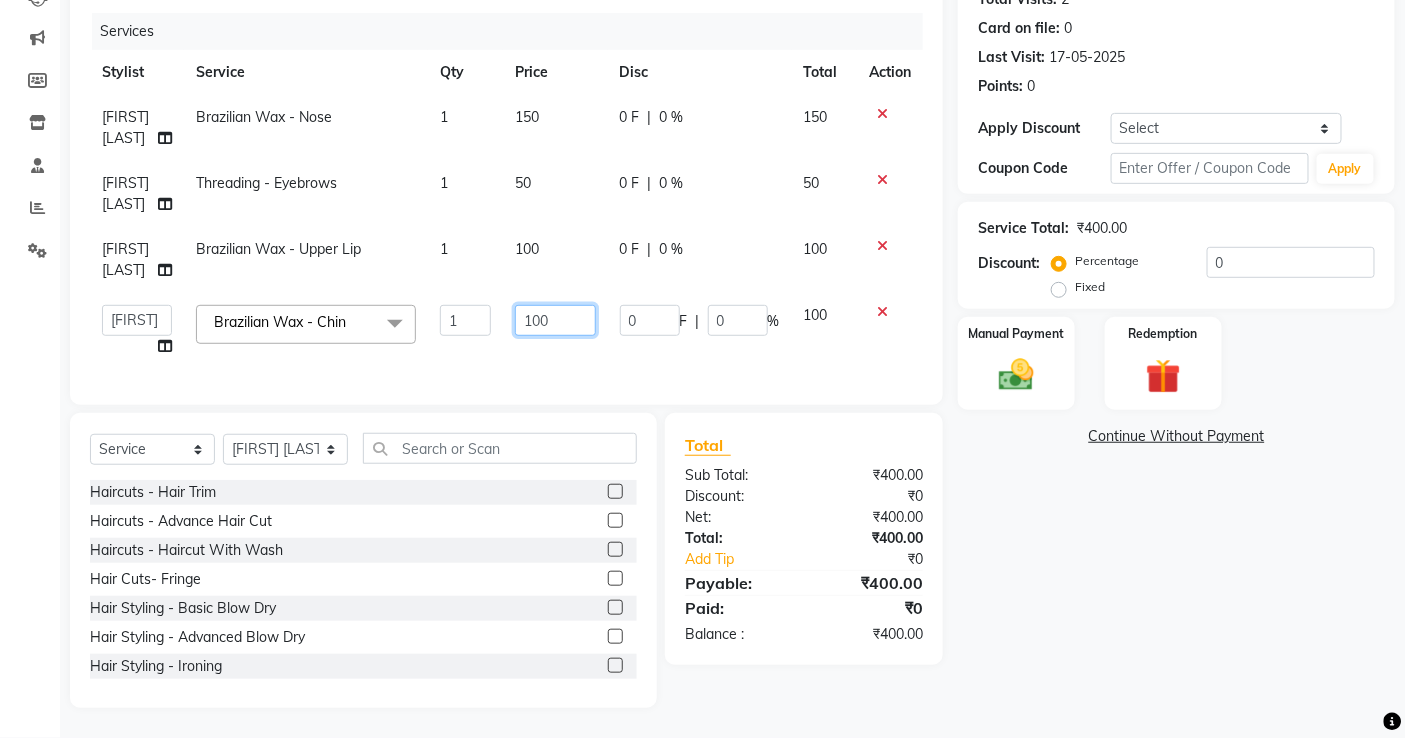 drag, startPoint x: 583, startPoint y: 373, endPoint x: 445, endPoint y: 395, distance: 139.74261 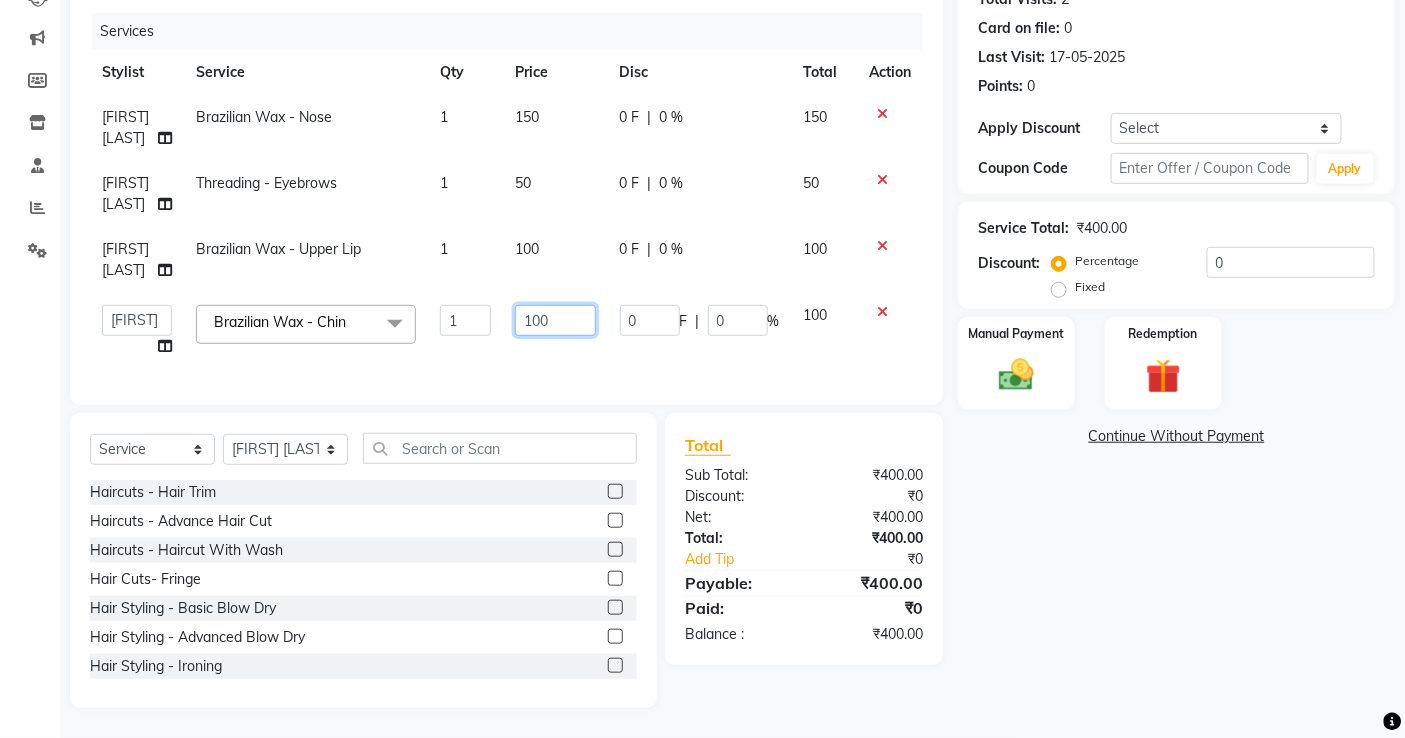 click on "abdul   [FIRST] [LAST]   ANITA   [LAST] [LAST]     [FIRST] [LAST]   [FIRST] [LAST]   Front Desk   gaurav   [FIRST] [LAST]   [FIRST]    [FIRST]  [LAST] [LAST]   [LAST] [LAST]   Kuldeep   [FIRST] [LAST]    madhuri    Mahi   [FIRST] [LAST]    Maymol R Kinny   [FIRST] [LAST] [LAST]   [LAST] [LAST]    nikita mohite   [LAST] [LAST]   Pinky   [FIRST] [LAST]   [LAST][LAST]   Sanaya Agrawaal   Shanu Ansari   Sweeta Joseph  Brazilian Wax - Chin  x Haircuts - Hair Trim Haircuts - Advance Hair Cut Haircuts - Haircut With Wash Hair Cuts- Fringe Hair Styling - Basic Blow Dry Hair Styling - Advanced Blow Dry Hair Styling - Ironing Hair Styling - Tongs Hair Styling - Crimping Hair Wash - Wash + Conditioning Hair Wash - Wash+ Conditioning Scalp Treatment - Dandruff Treatment Scalp Treatment - Hairfall Treatment Scalp Treatment - Wella plex Treatment Hair Spa - Up To Neck Hair Spa - Uptoshoulder Hair Spa - Below Shoulder Hair Spa - Mid Waist / Below Waist Highlights - Per Streak Highlights - Per Chunk Highlights - Upto Neck Keratin - Upto Neck 1" 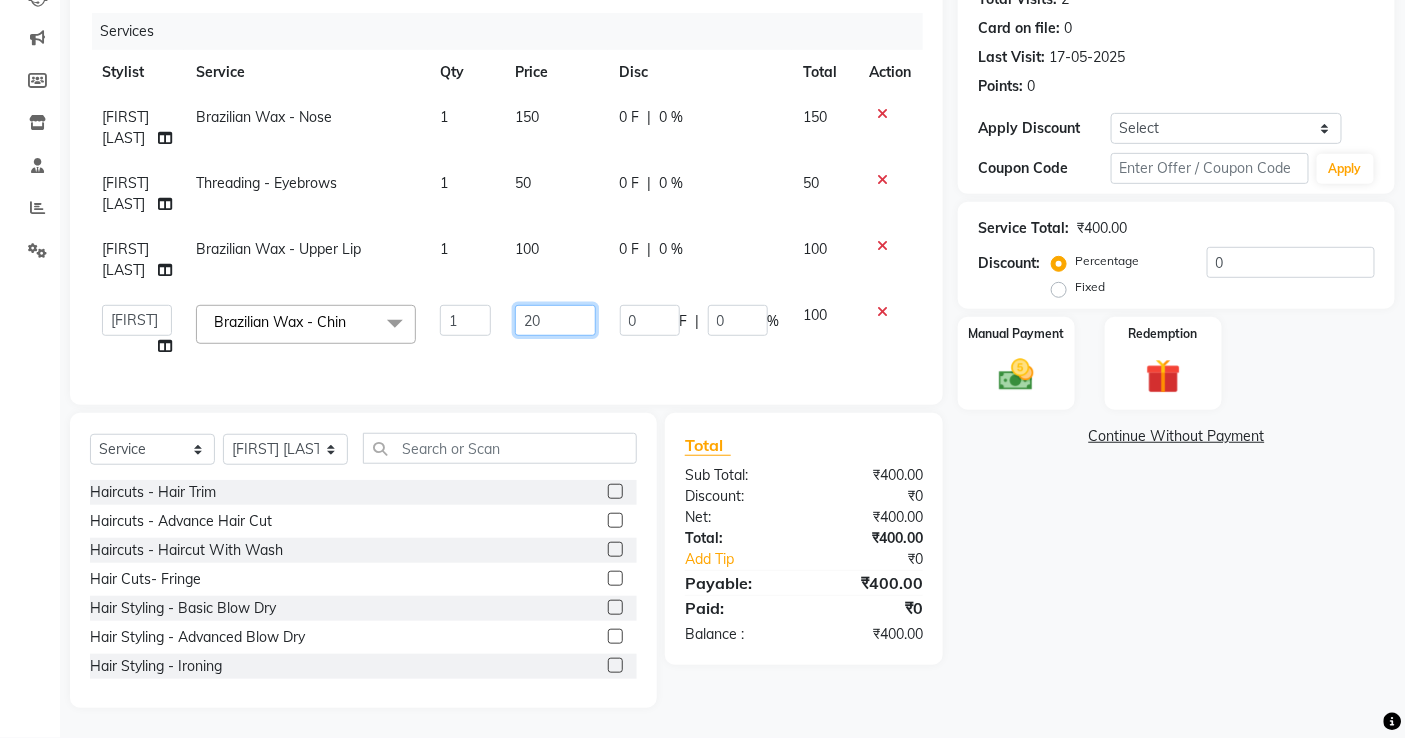 type on "200" 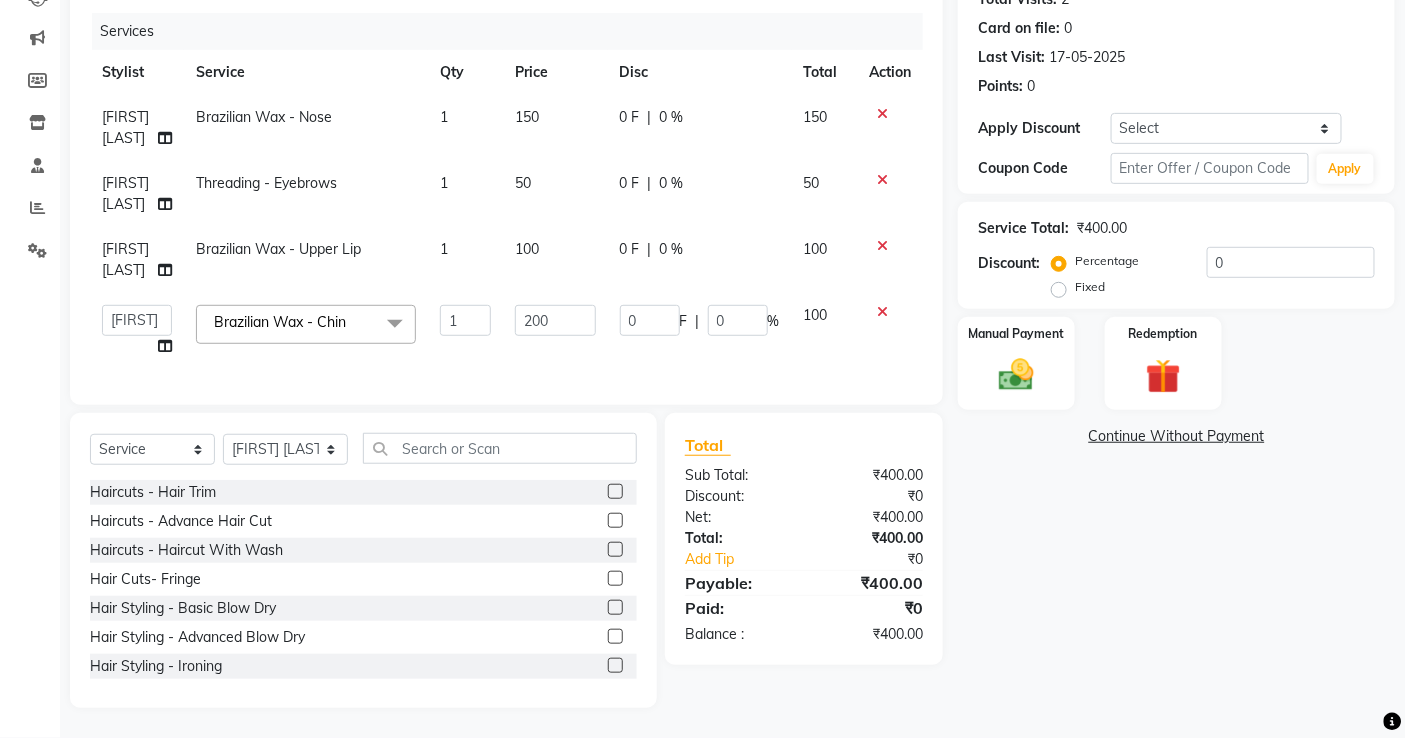 click on "Client +91 [PHONE] Date 01-08-2025 Invoice Number V/2025 V/2025-26 0862 Services Stylist Service Qty Price Disc Total Action [FIRST] [LAST]  Brazilian Wax - Nose 1 150 0 F | 0 % 150 [FIRST] [LAST]  Threading - Eyebrows 1 50 0 F | 0 % 50 [FIRST] [LAST]  Brazilian Wax - Upper Lip 1 100 0 F | 0 % 100  abdul   [FIRST] [LAST]   ANITA   [LAST] [LAST]     [FIRST] [LAST]   [FIRST] [LAST]   Front Desk   gaurav   [FIRST] [LAST]   [FIRST]    [FIRST]  [LAST] [LAST]   [LAST] [LAST]   Kuldeep   [FIRST] [LAST]    madhuri    Mahi   [FIRST] [LAST]    Maymol R Kinny   [FIRST] [LAST] [LAST]   [LAST] [LAST]    nikita mohite   [LAST] [LAST]   Pinky   [FIRST] [LAST]   [LAST][LAST]   Sanaya Agrawaal   Shanu Ansari   Sweeta Joseph  Brazilian Wax - Chin  x Haircuts - Hair Trim Haircuts - Advance Hair Cut Haircuts - Haircut With Wash Hair Cuts- Fringe Hair Styling - Basic Blow Dry Hair Styling - Advanced Blow Dry Hair Styling - Ironing Hair Styling - Tongs Hair Styling - Crimping Hair Wash - Wash + Conditioning Hair Wash - Wash+ Conditioning 1 0" 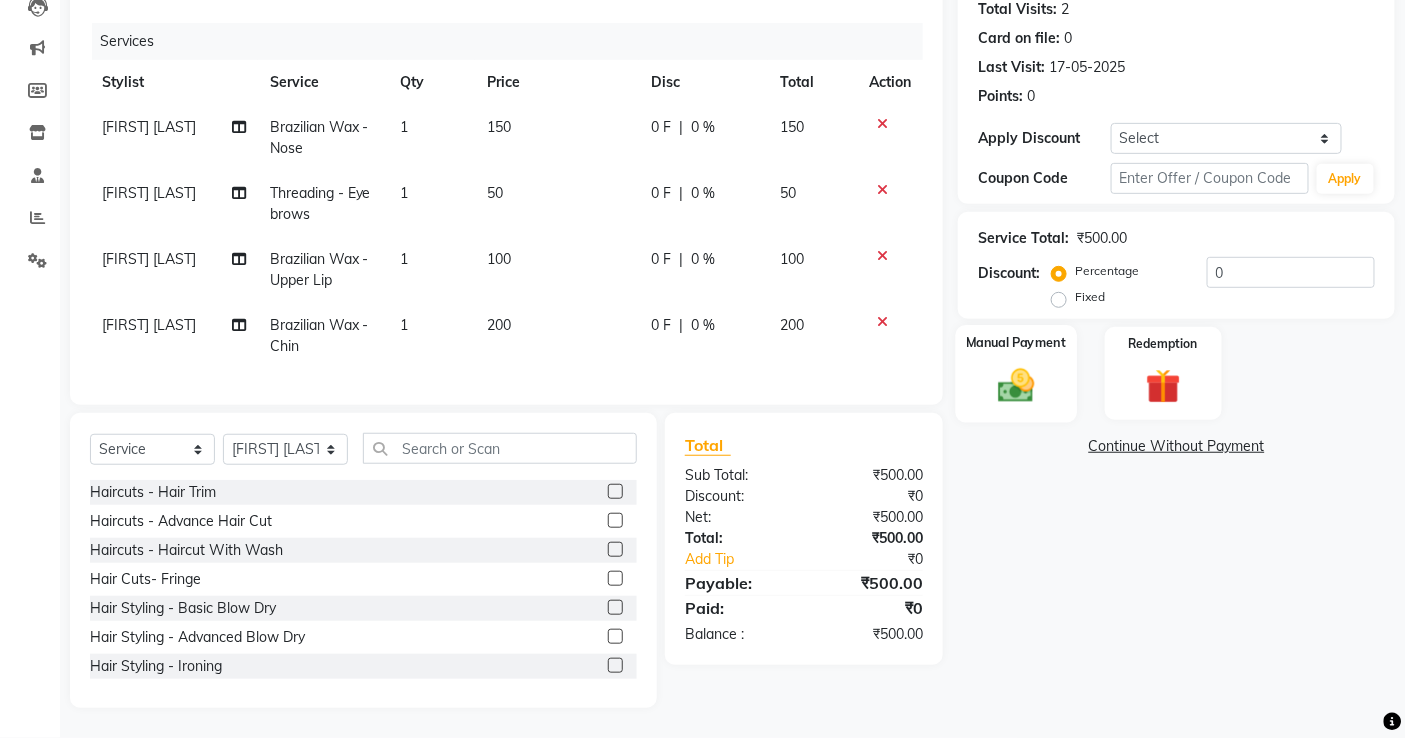 click 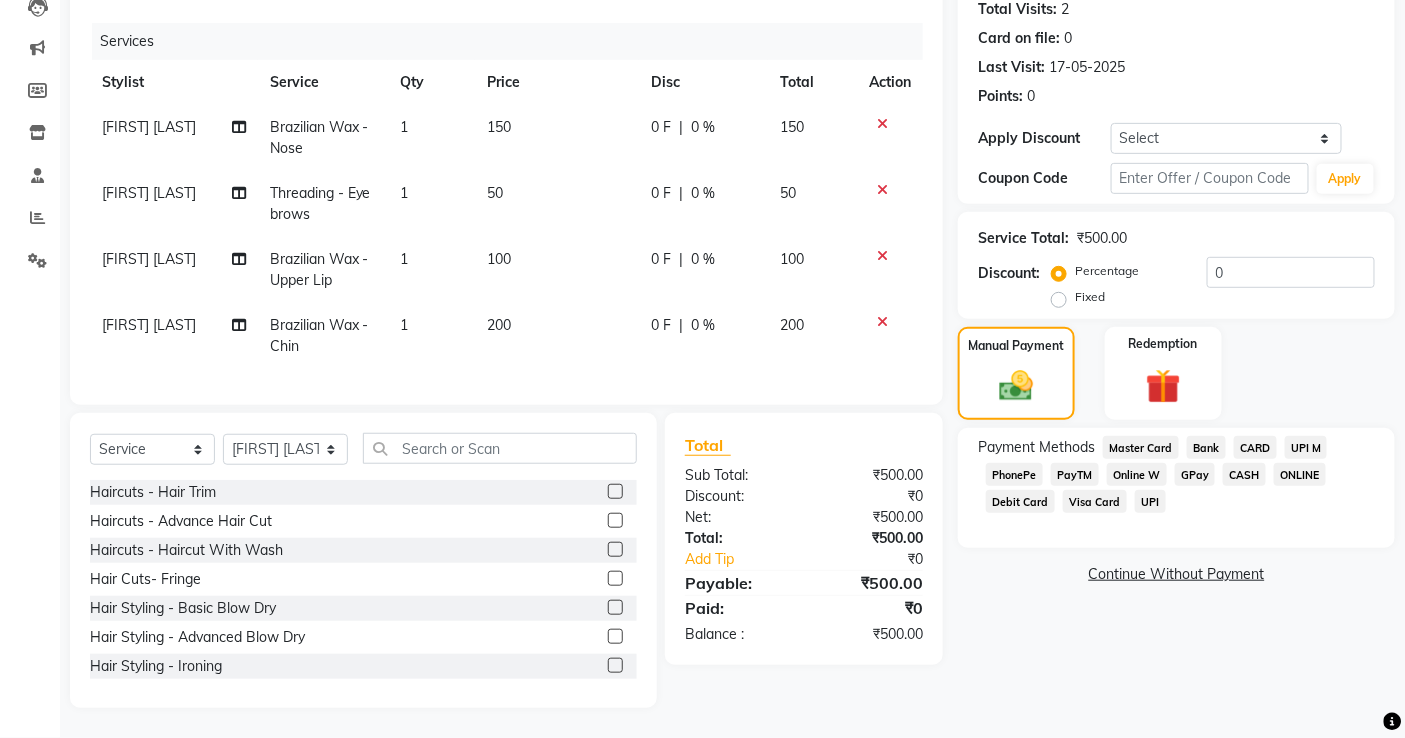 click on "GPay" 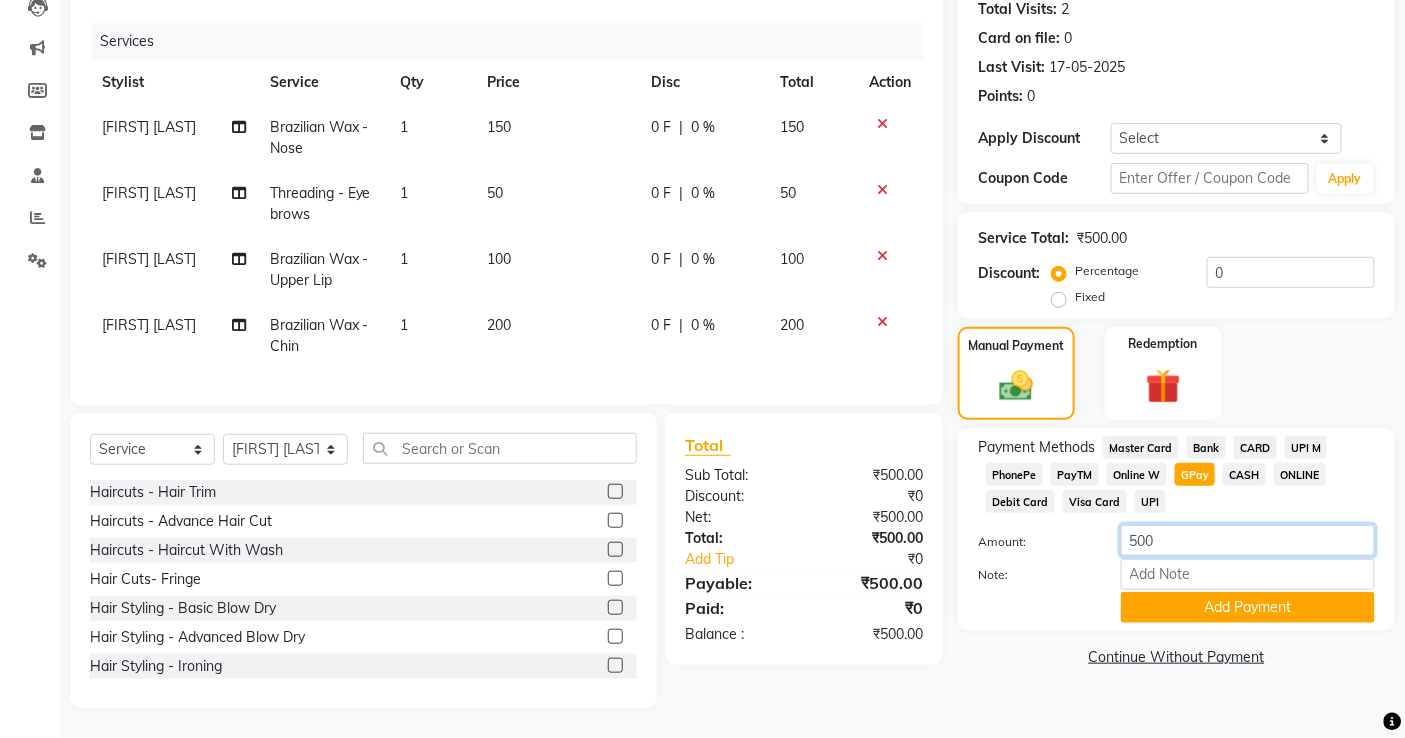 drag, startPoint x: 1010, startPoint y: 536, endPoint x: 985, endPoint y: 538, distance: 25.079872 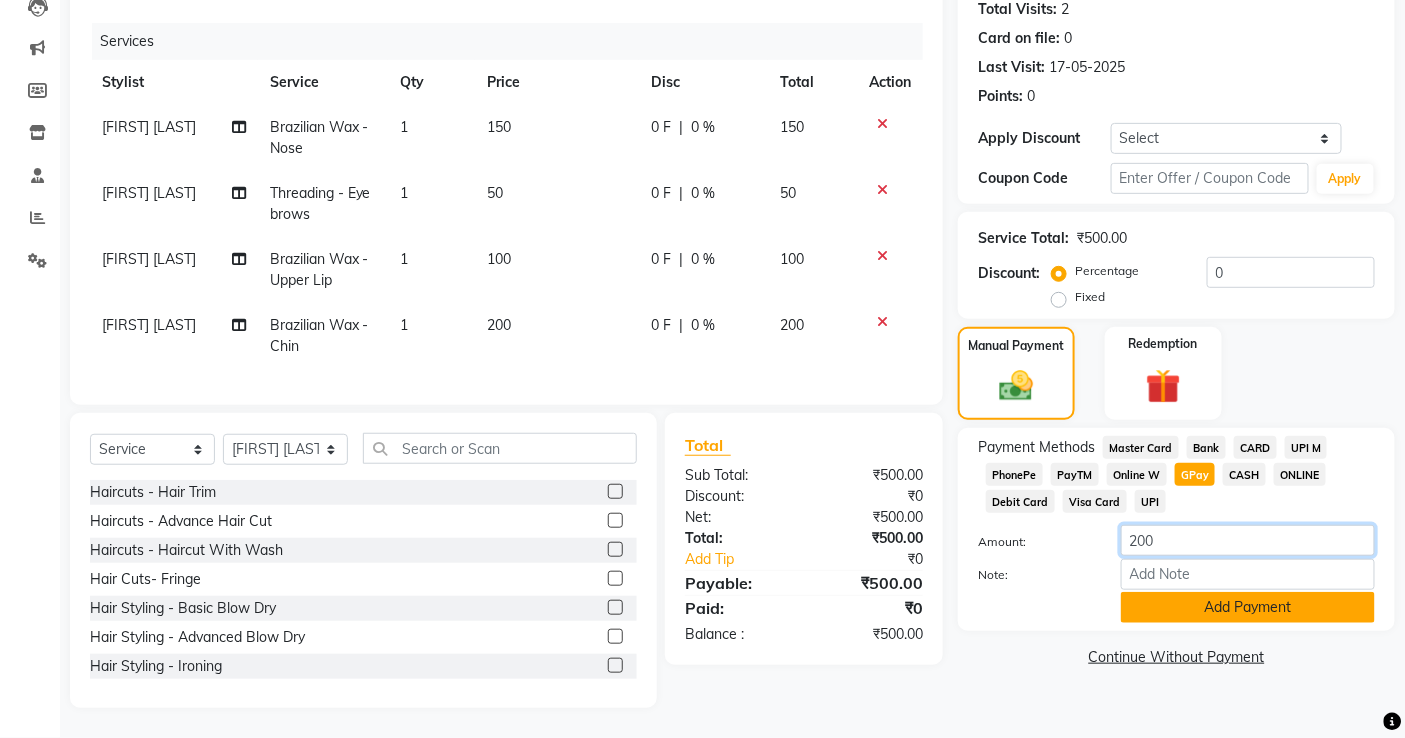 type on "200" 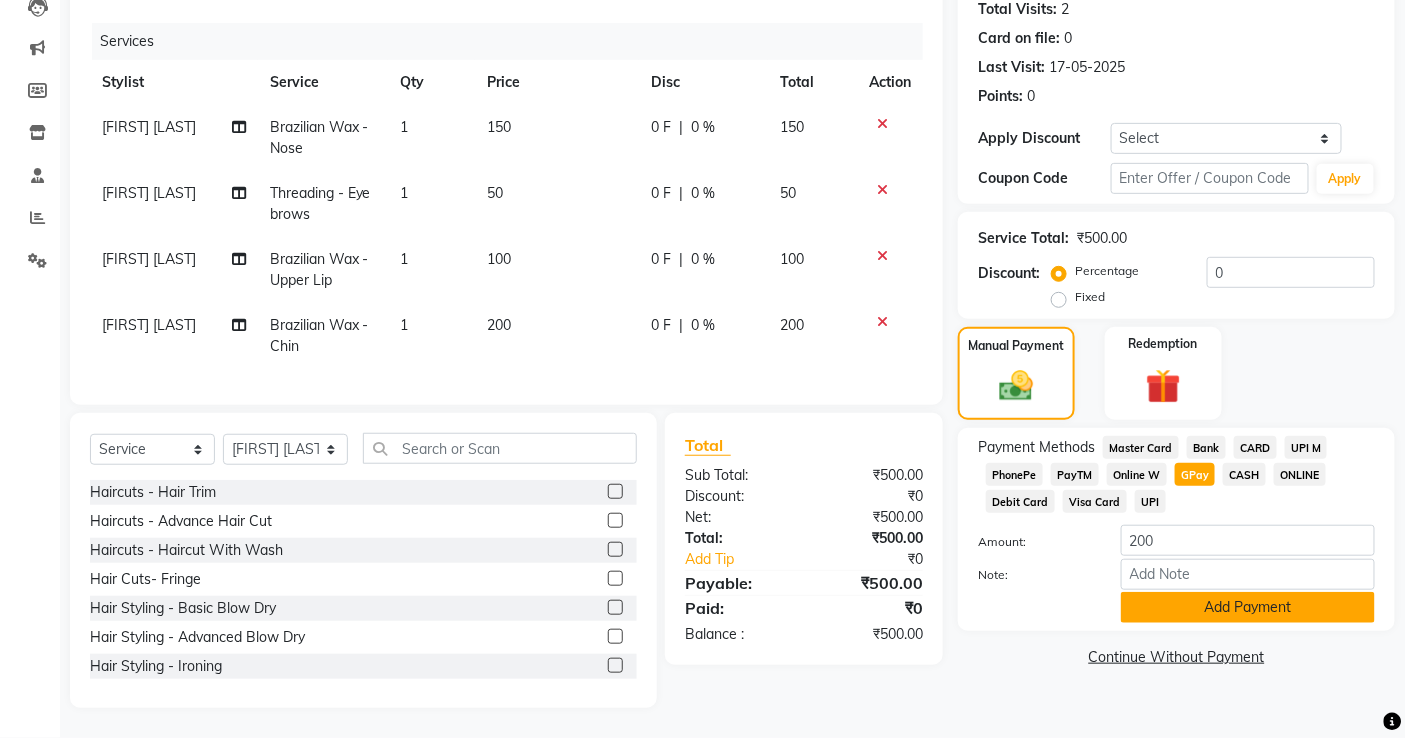 click on "Add Payment" 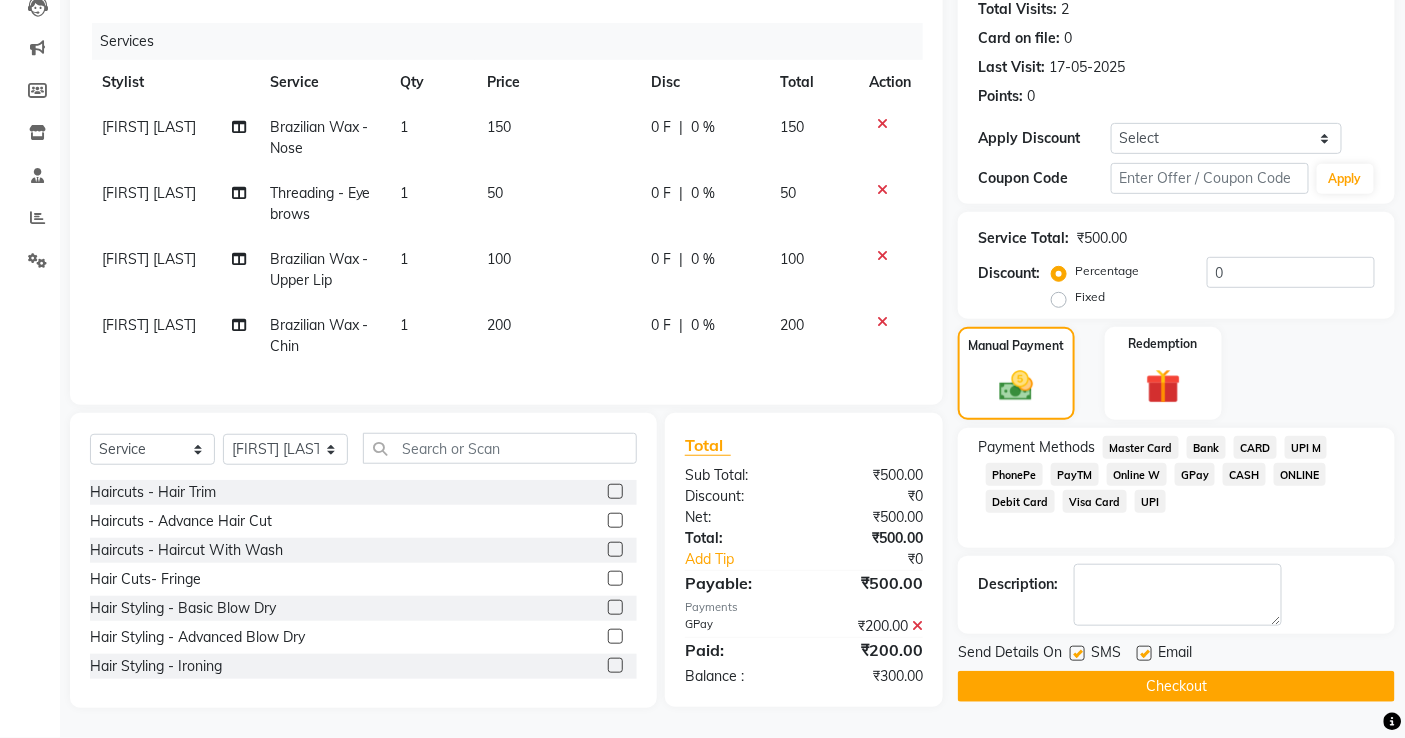 click on "CASH" 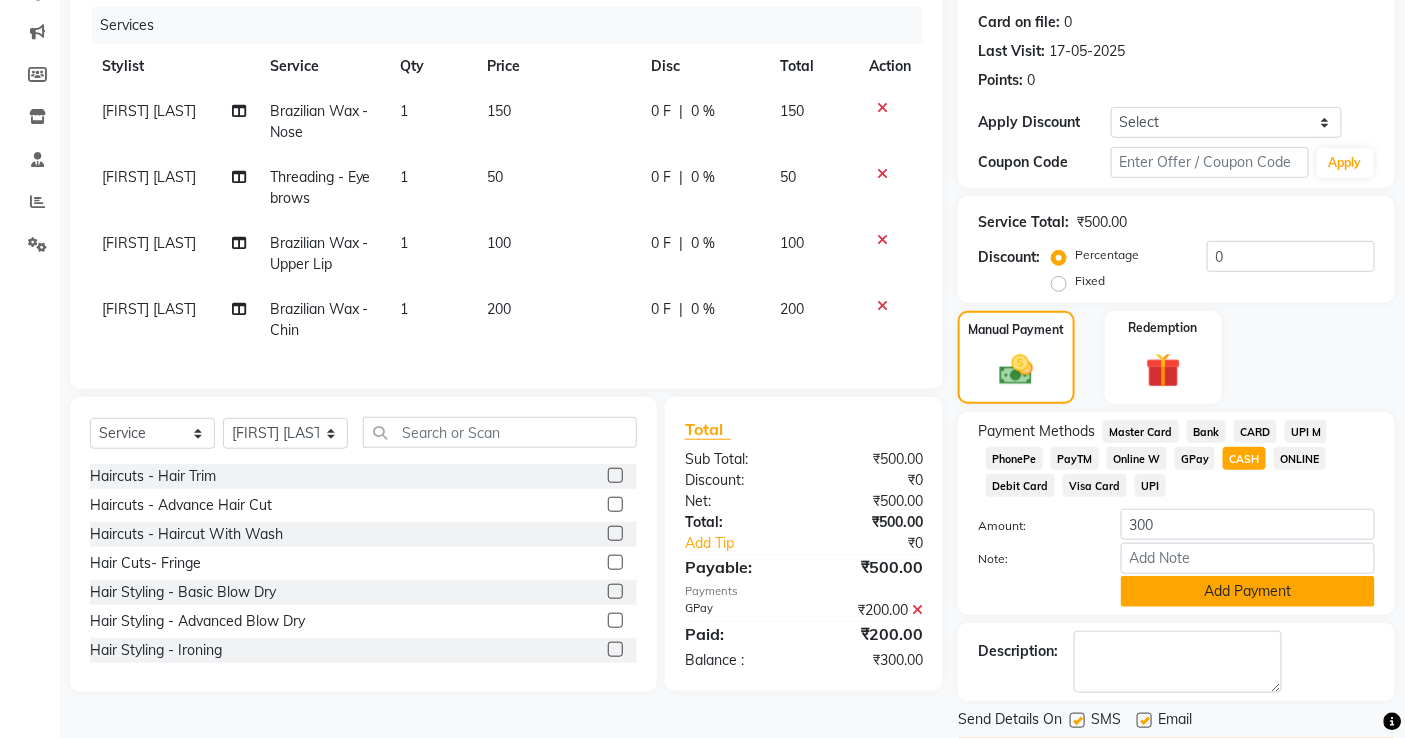 click on "Add Payment" 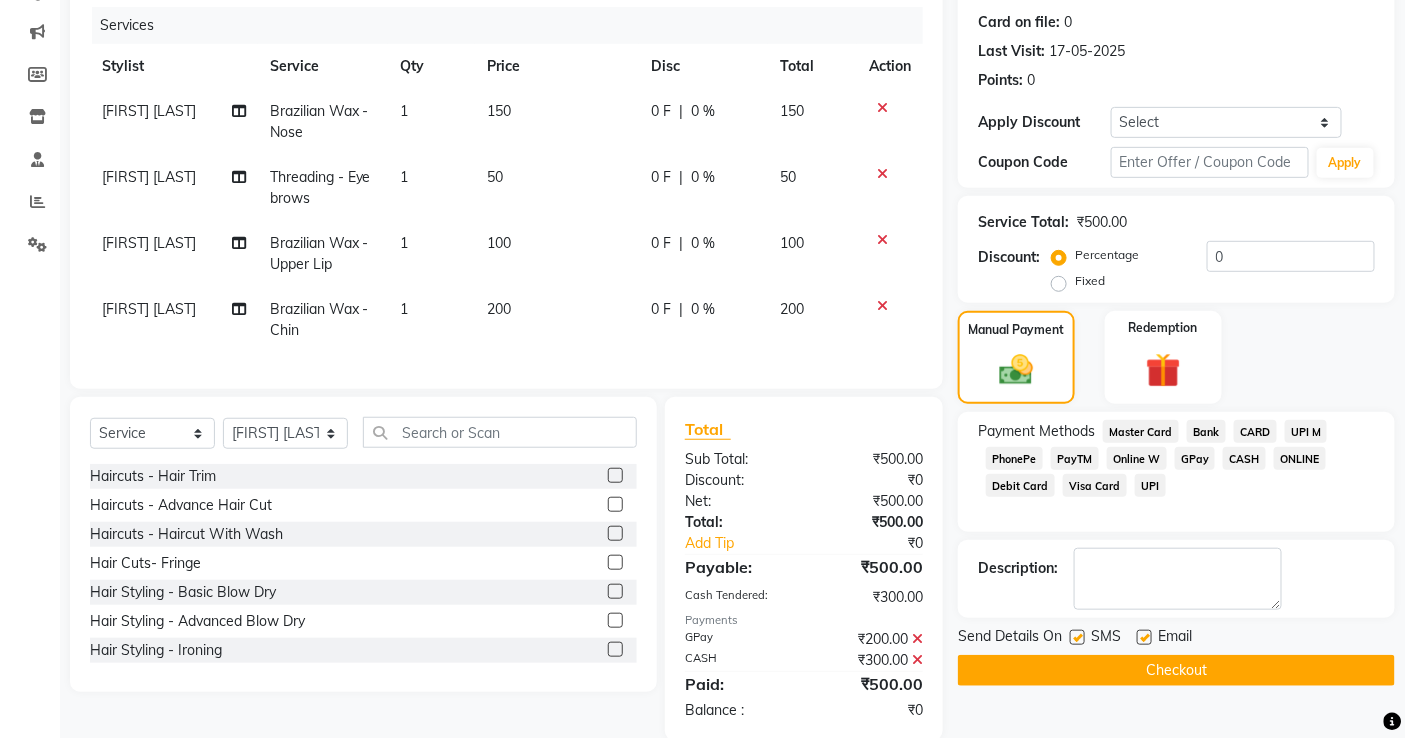 scroll, scrollTop: 290, scrollLeft: 0, axis: vertical 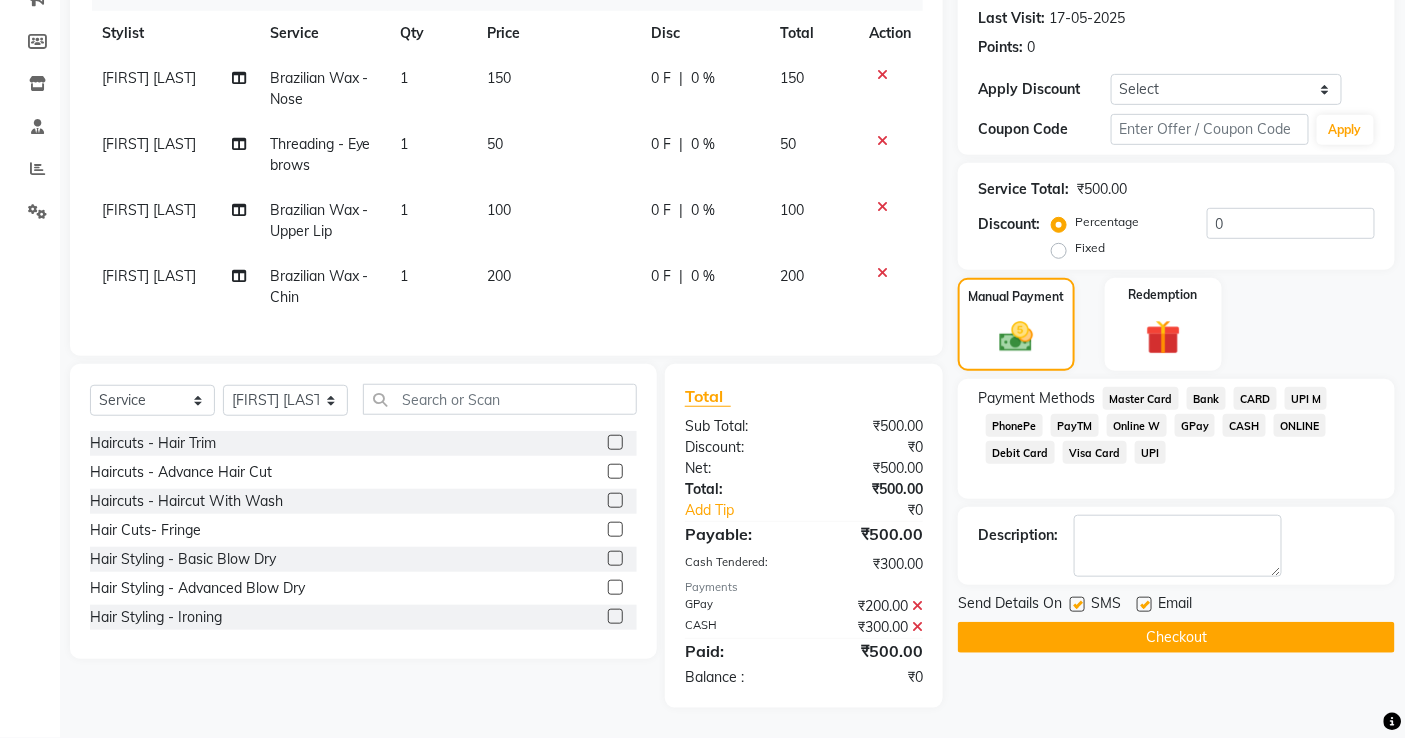 click on "Checkout" 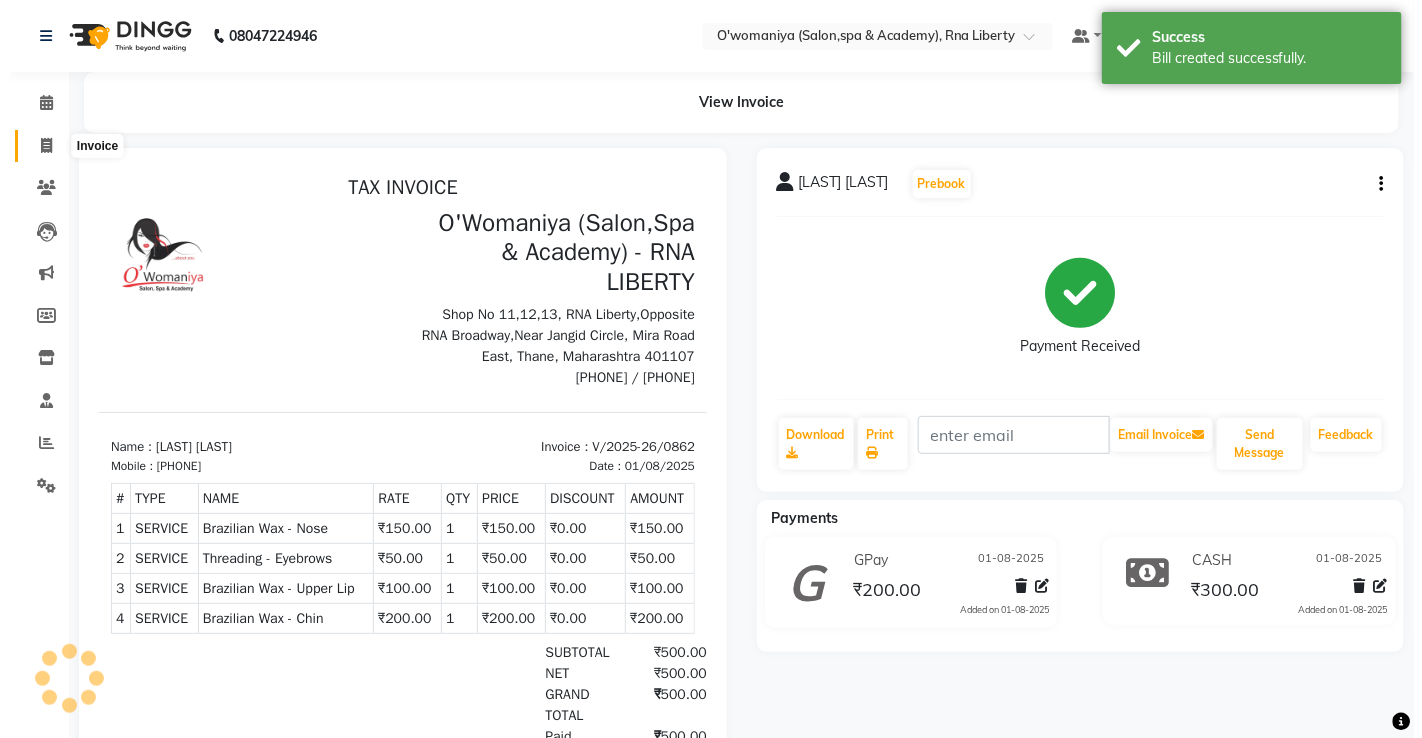 scroll, scrollTop: 0, scrollLeft: 0, axis: both 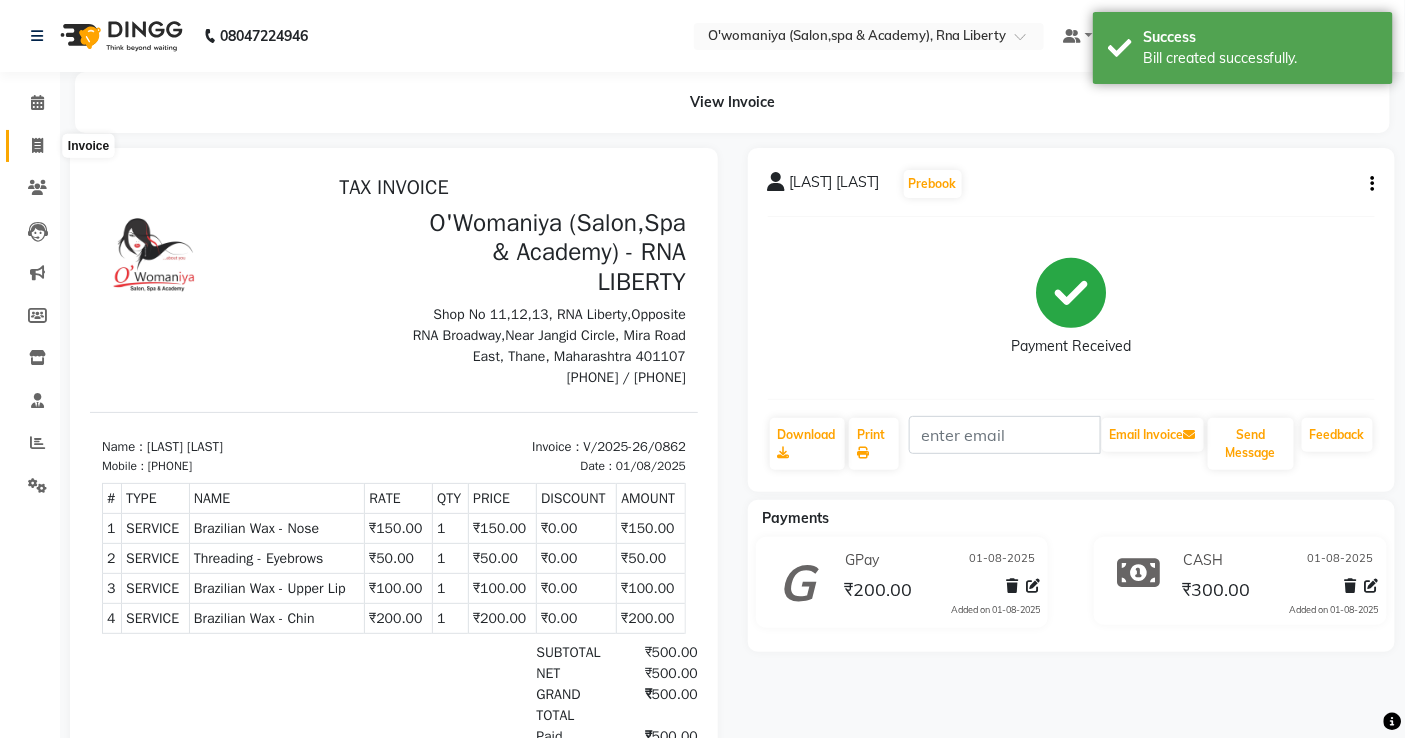 click 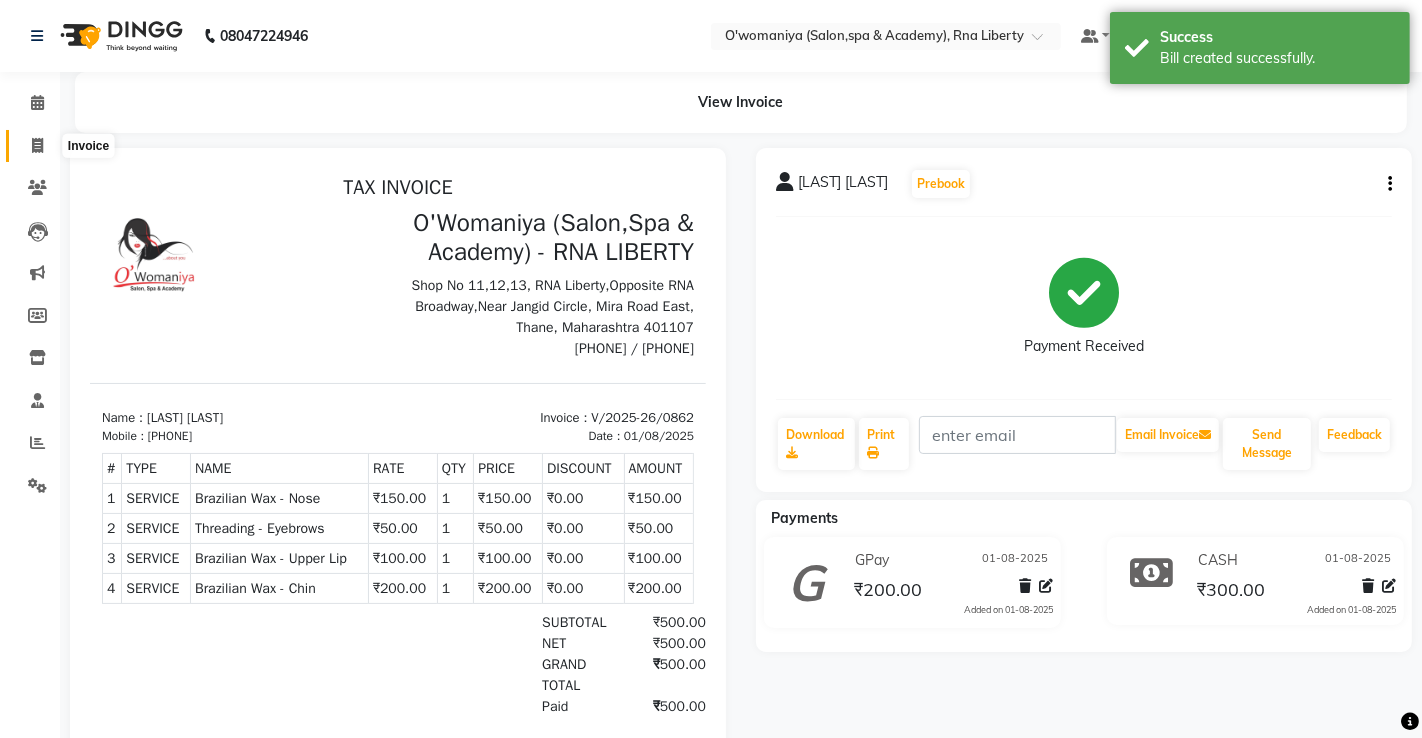 select on "service" 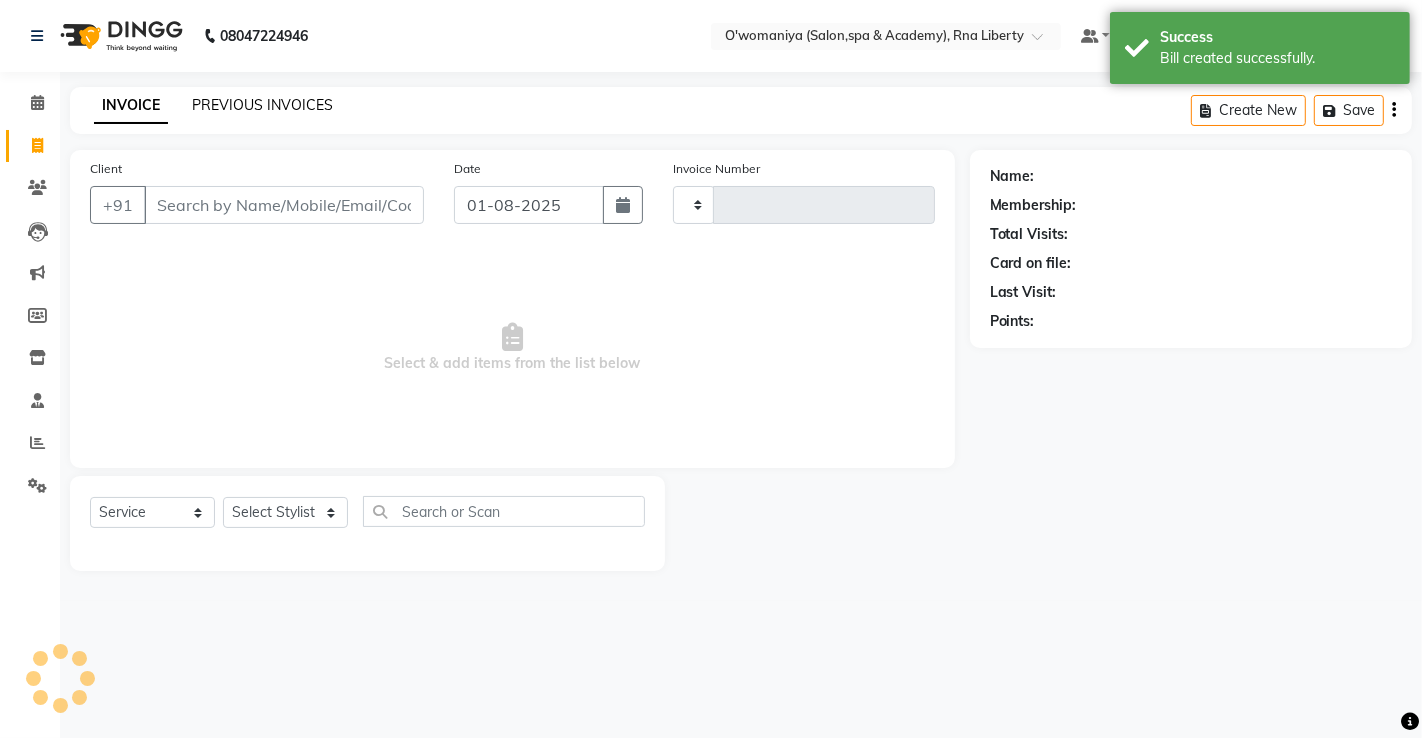 click on "PREVIOUS INVOICES" 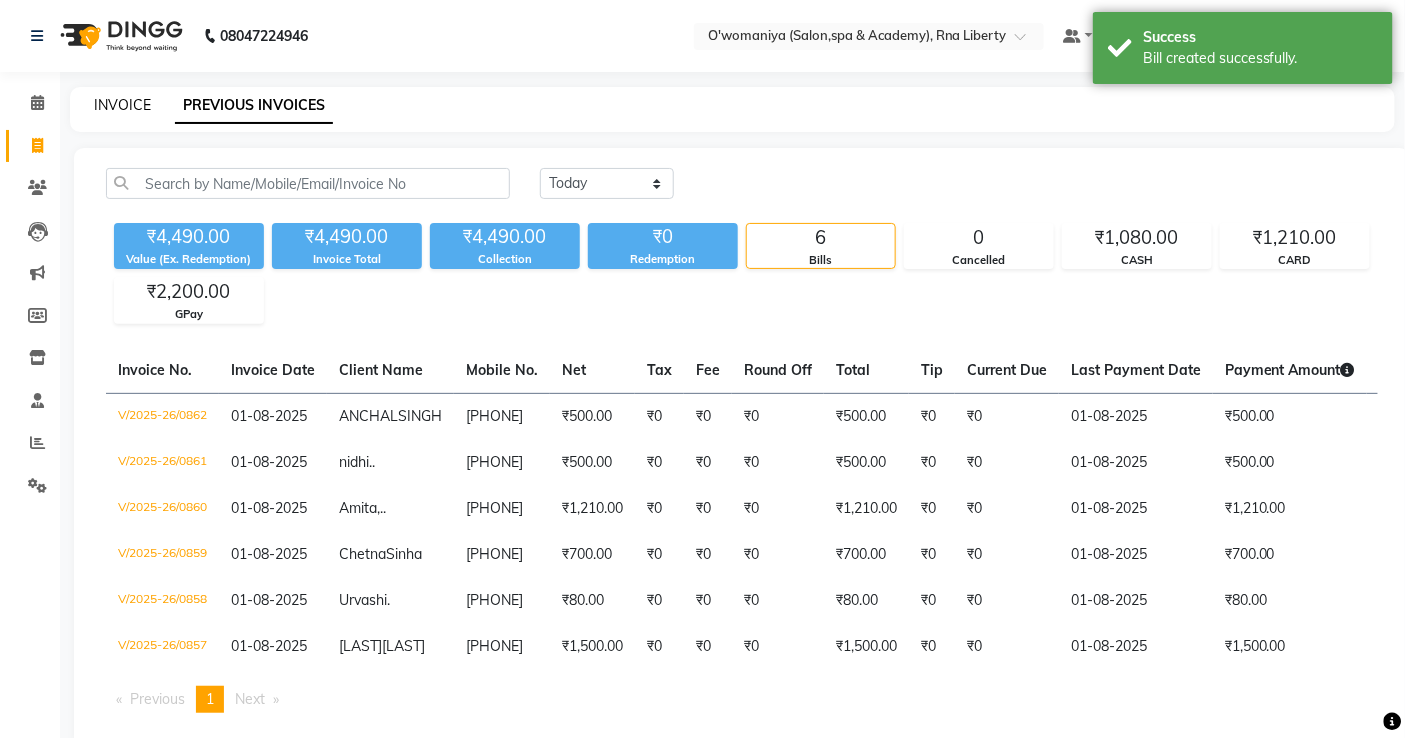 click on "INVOICE" 